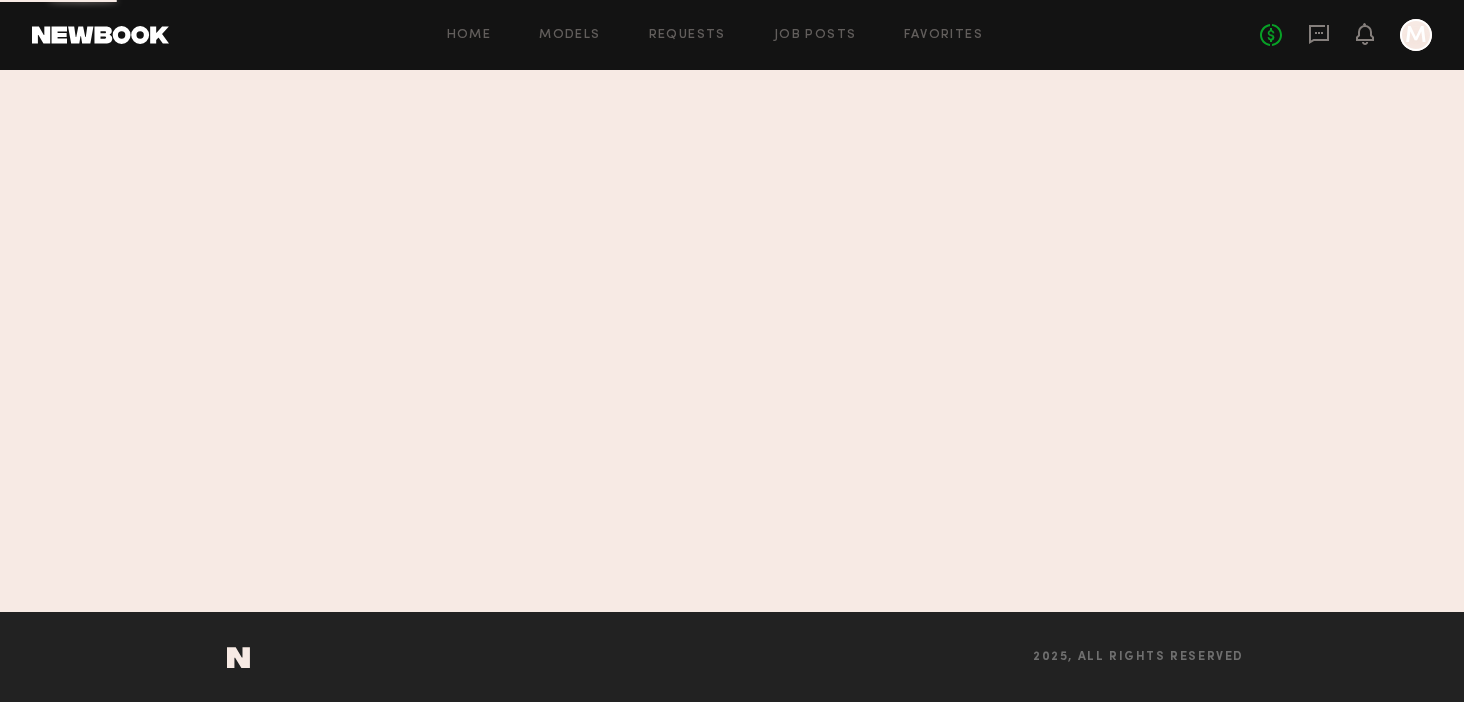 scroll, scrollTop: 0, scrollLeft: 0, axis: both 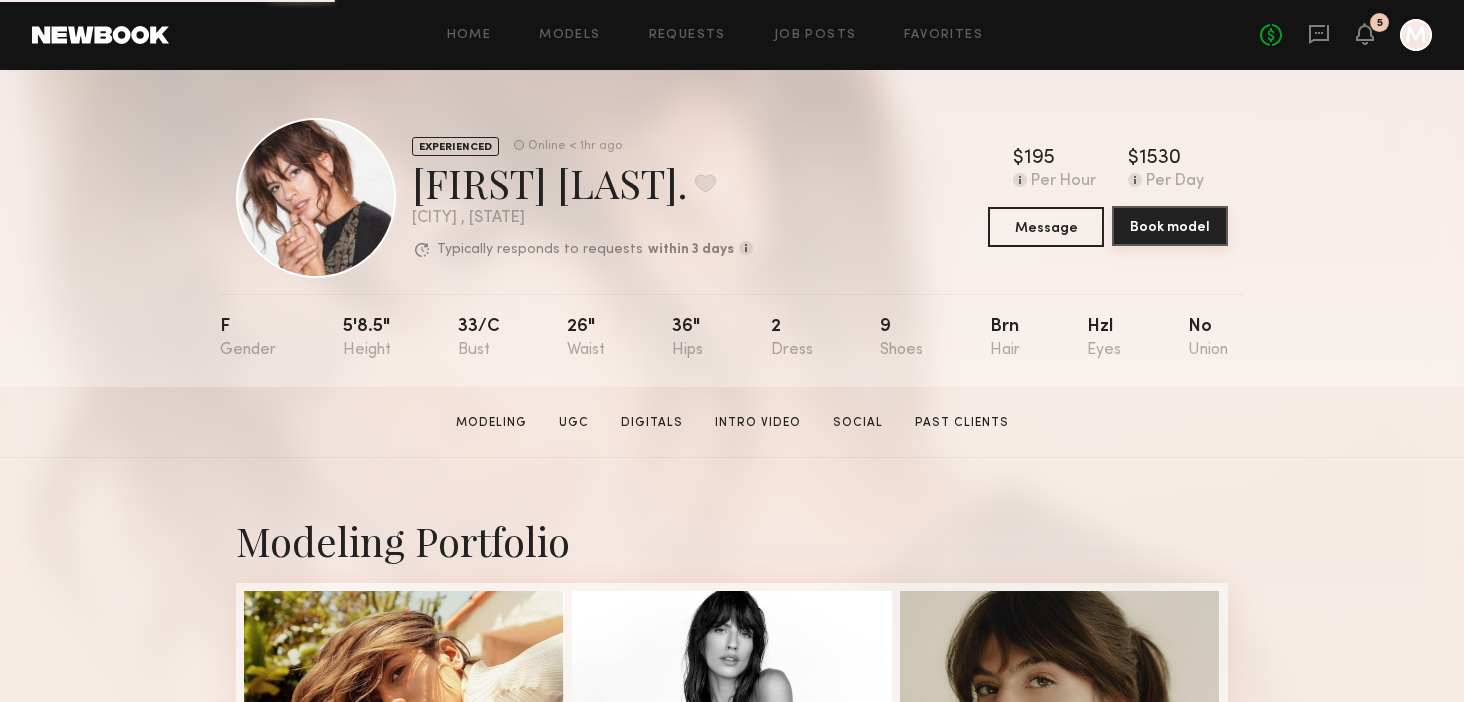 click on "Book model" 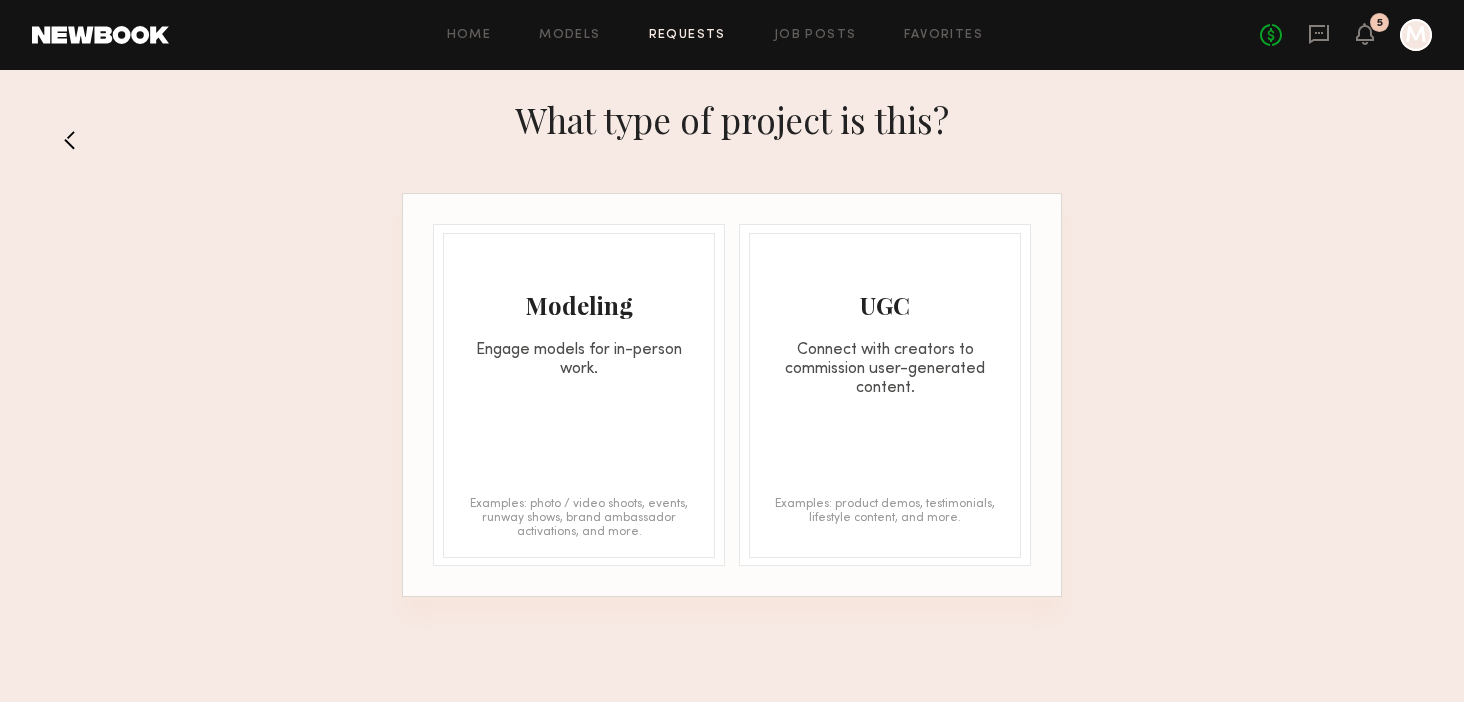 click on "Engage models for in-person work." 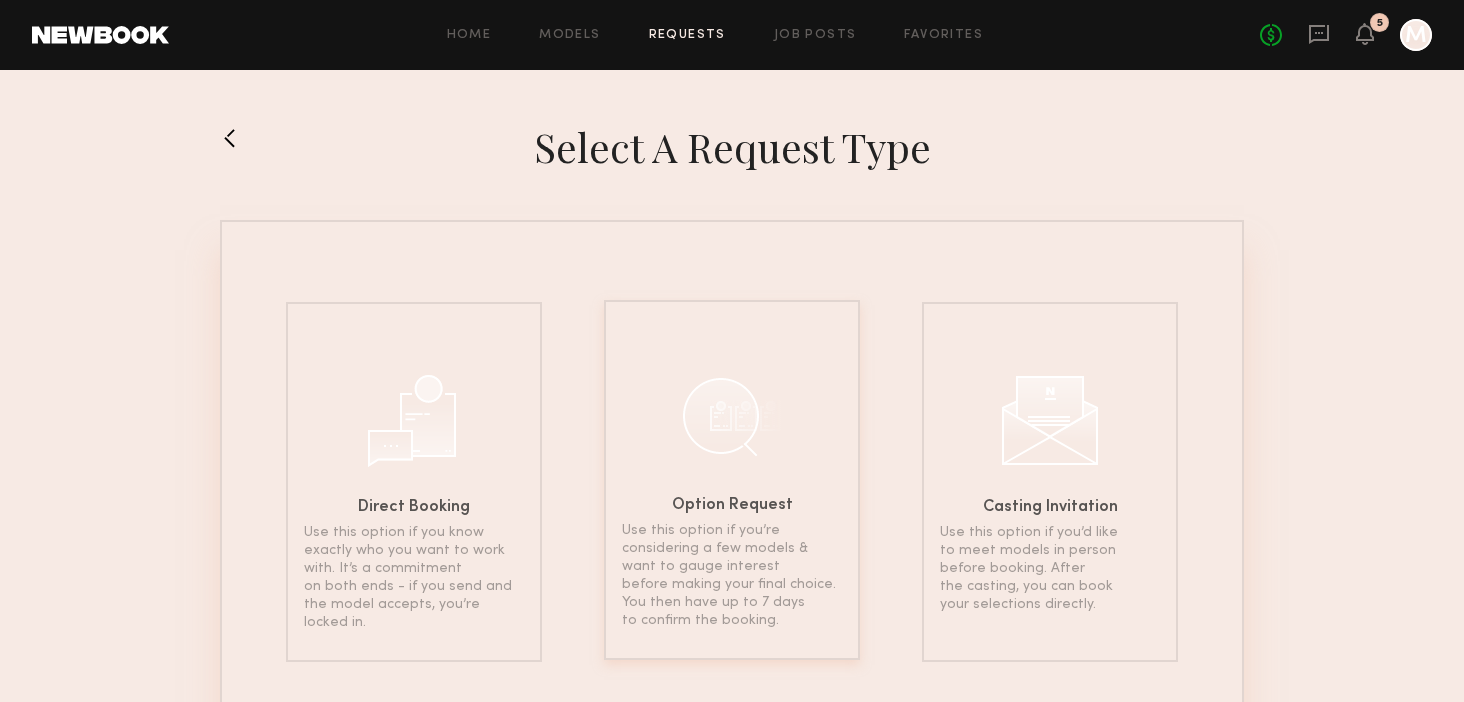 click 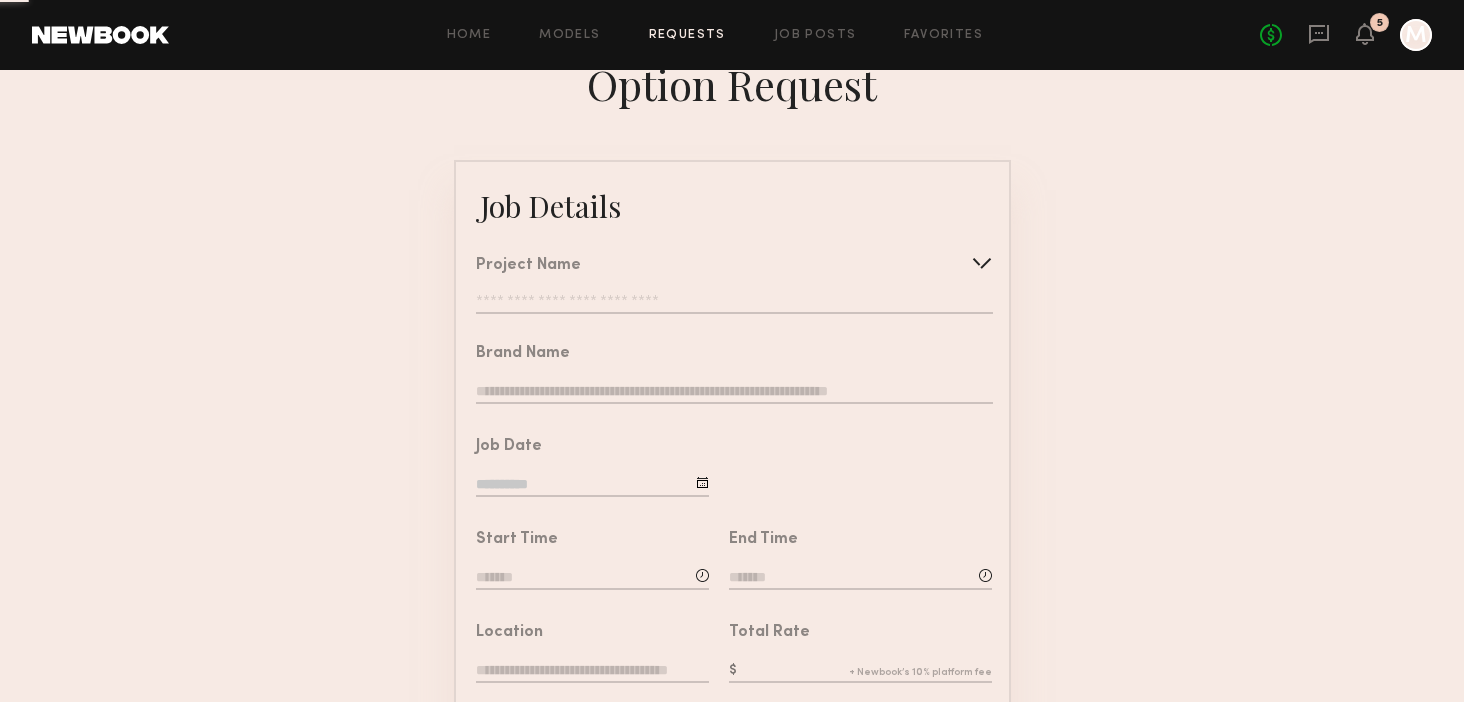 scroll, scrollTop: 34, scrollLeft: 0, axis: vertical 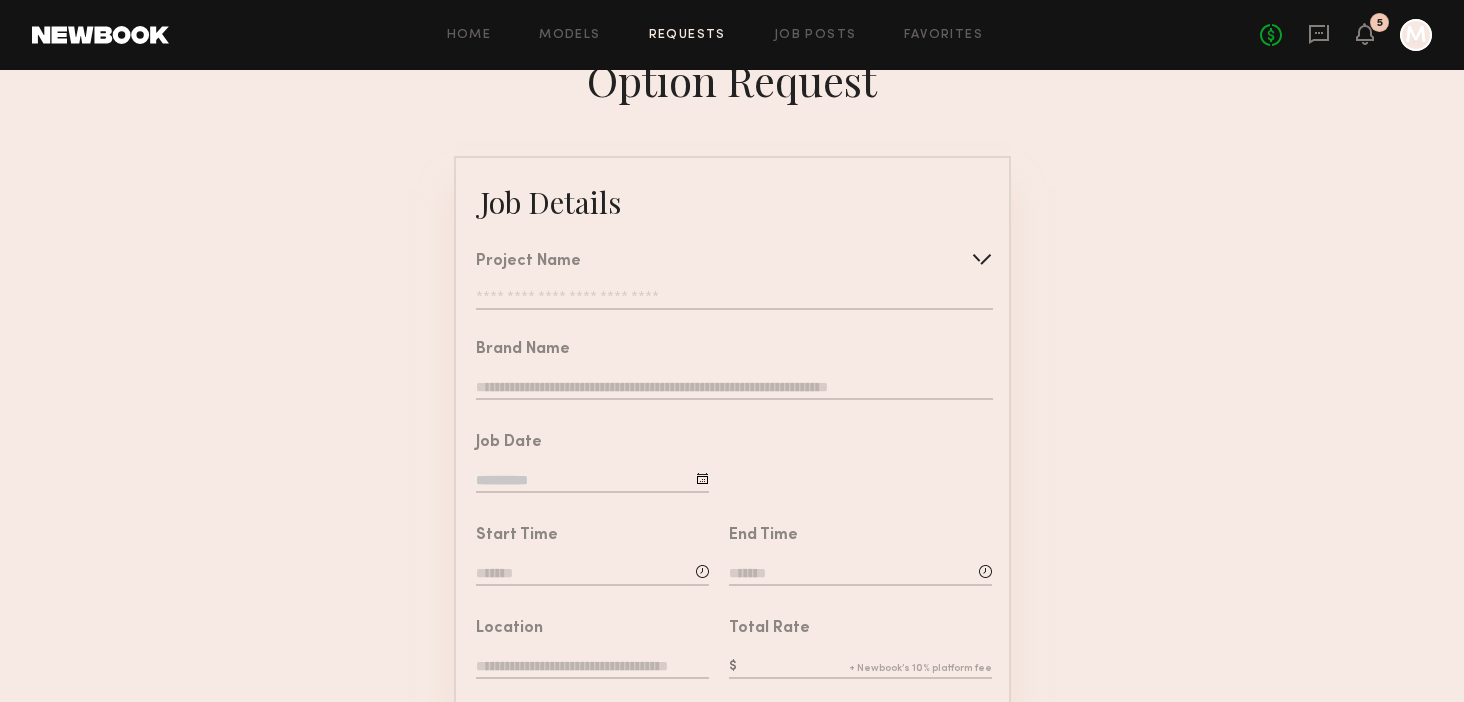 click 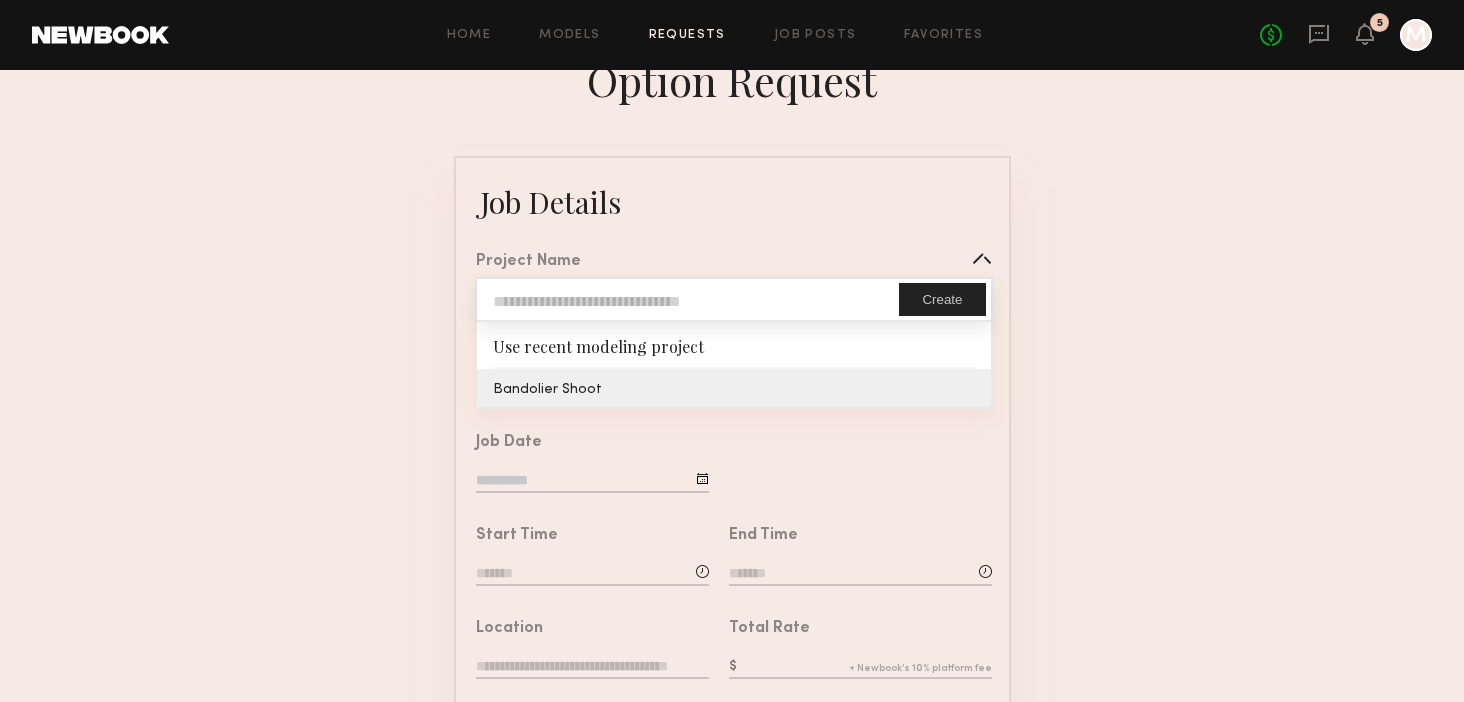 click on "Job Details   Project Name   Create   Use recent modeling project  Bandolier Shoot   Brand Name   Job Date   Start Time   End Time   Location   Total Rate   Description   Legal   Terms/Usage  Conflicts  (Optional)  Send Request" 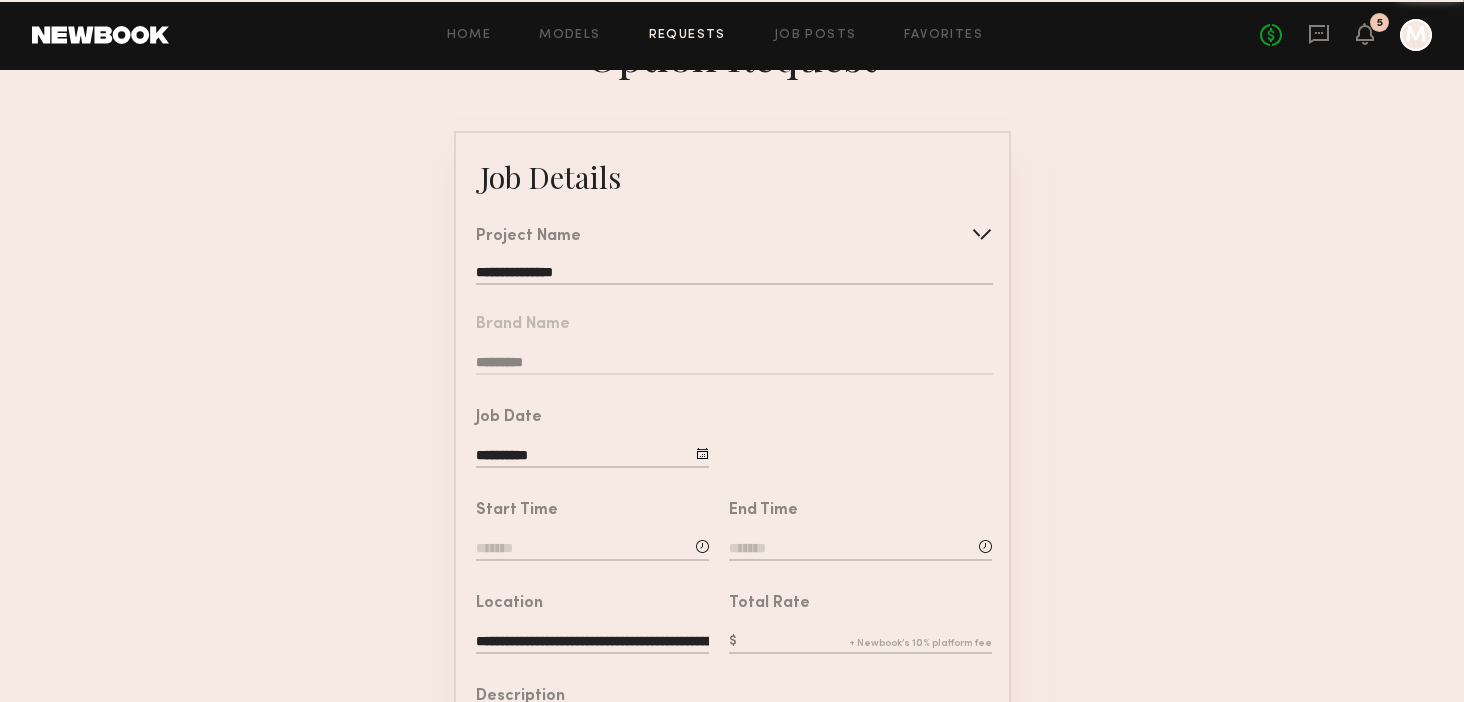 scroll, scrollTop: 63, scrollLeft: 0, axis: vertical 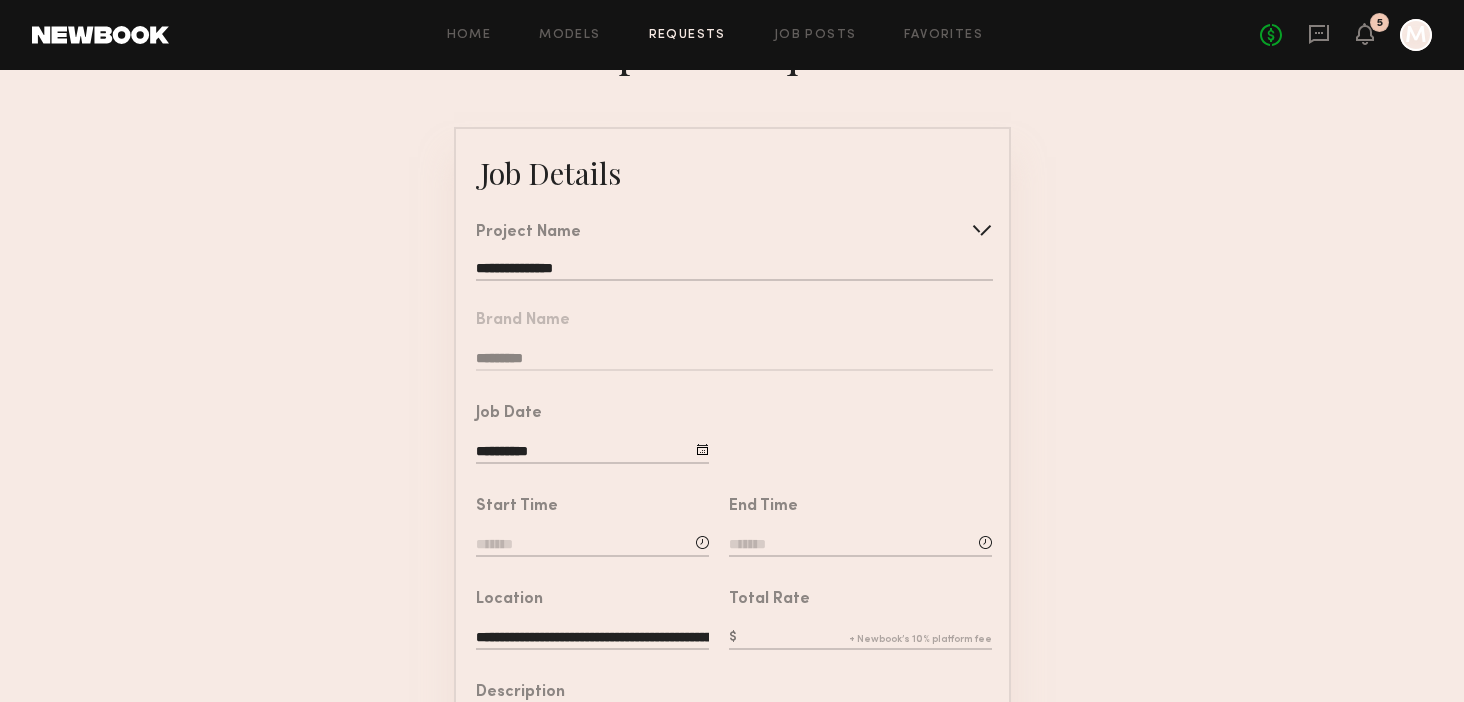 click on "**********" 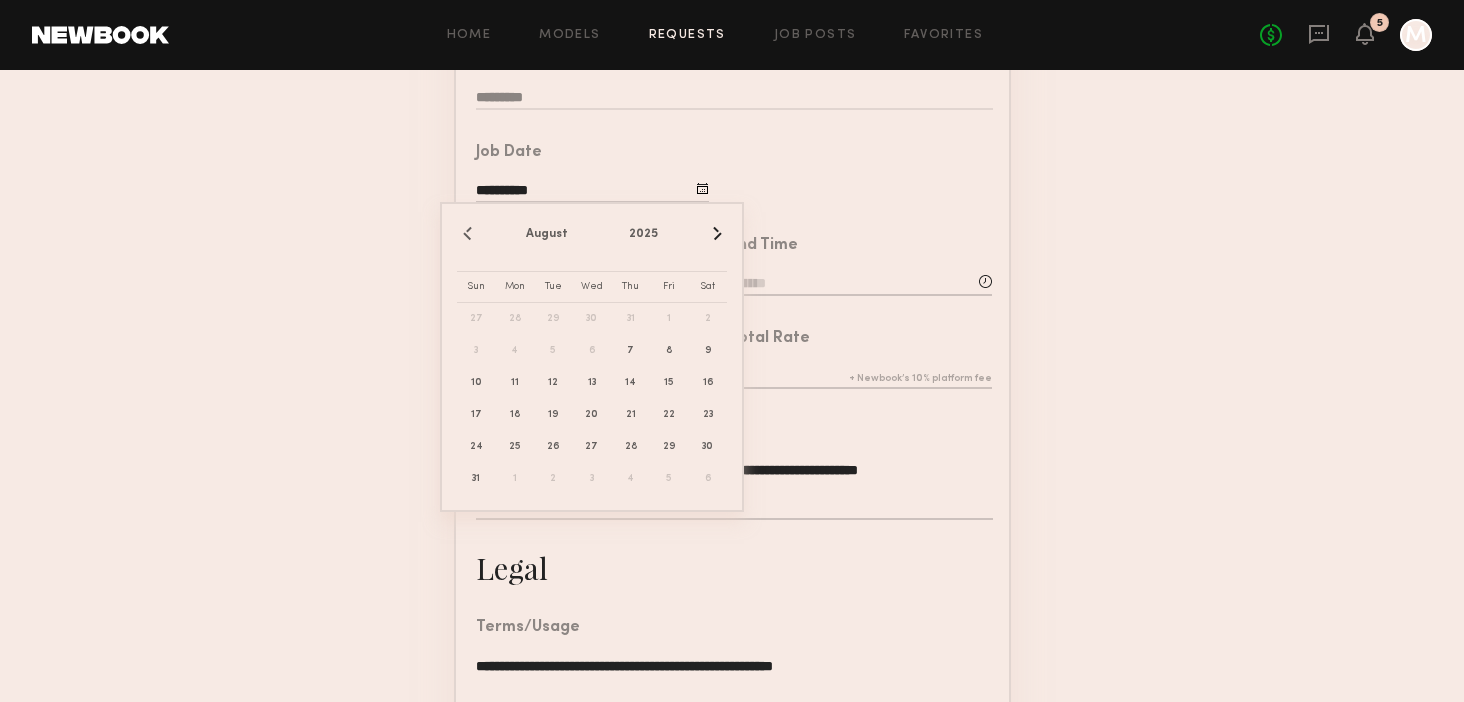 scroll, scrollTop: 330, scrollLeft: 0, axis: vertical 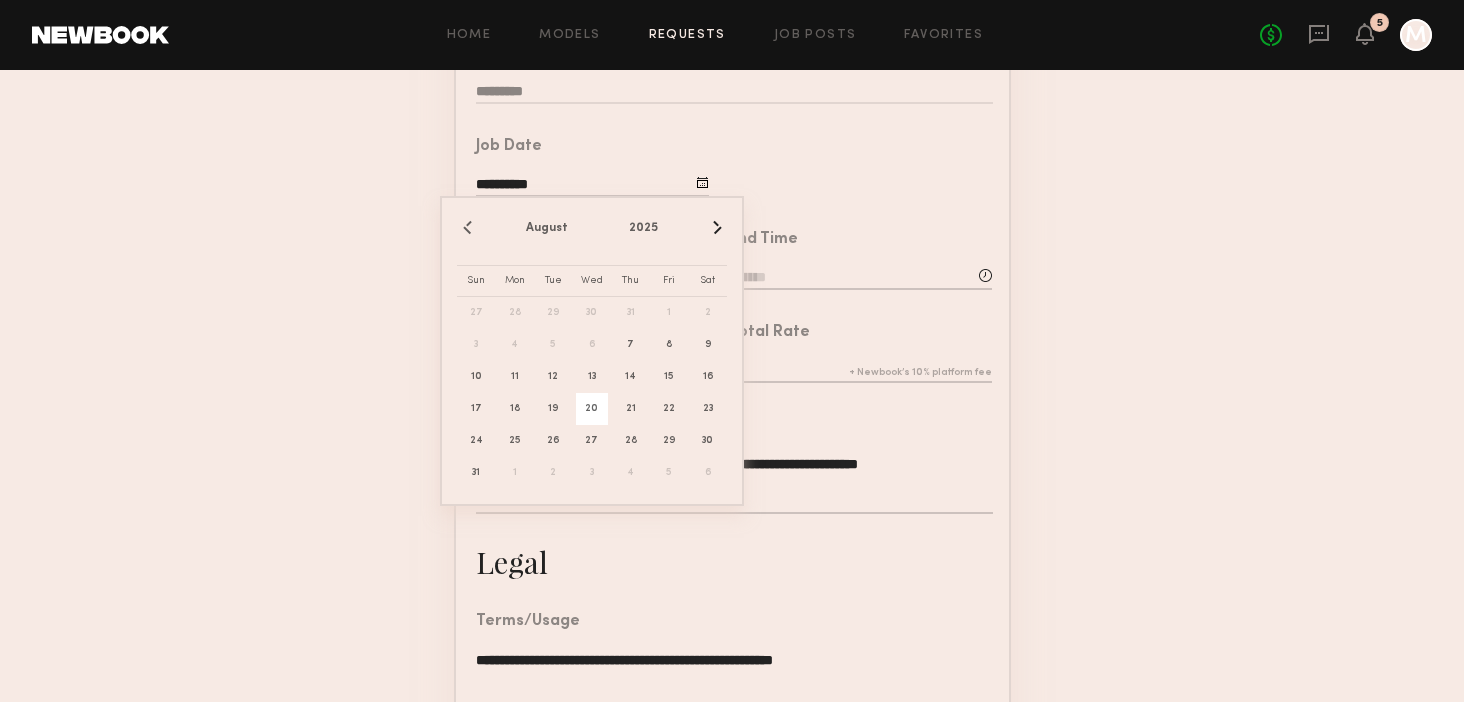 click on "20" 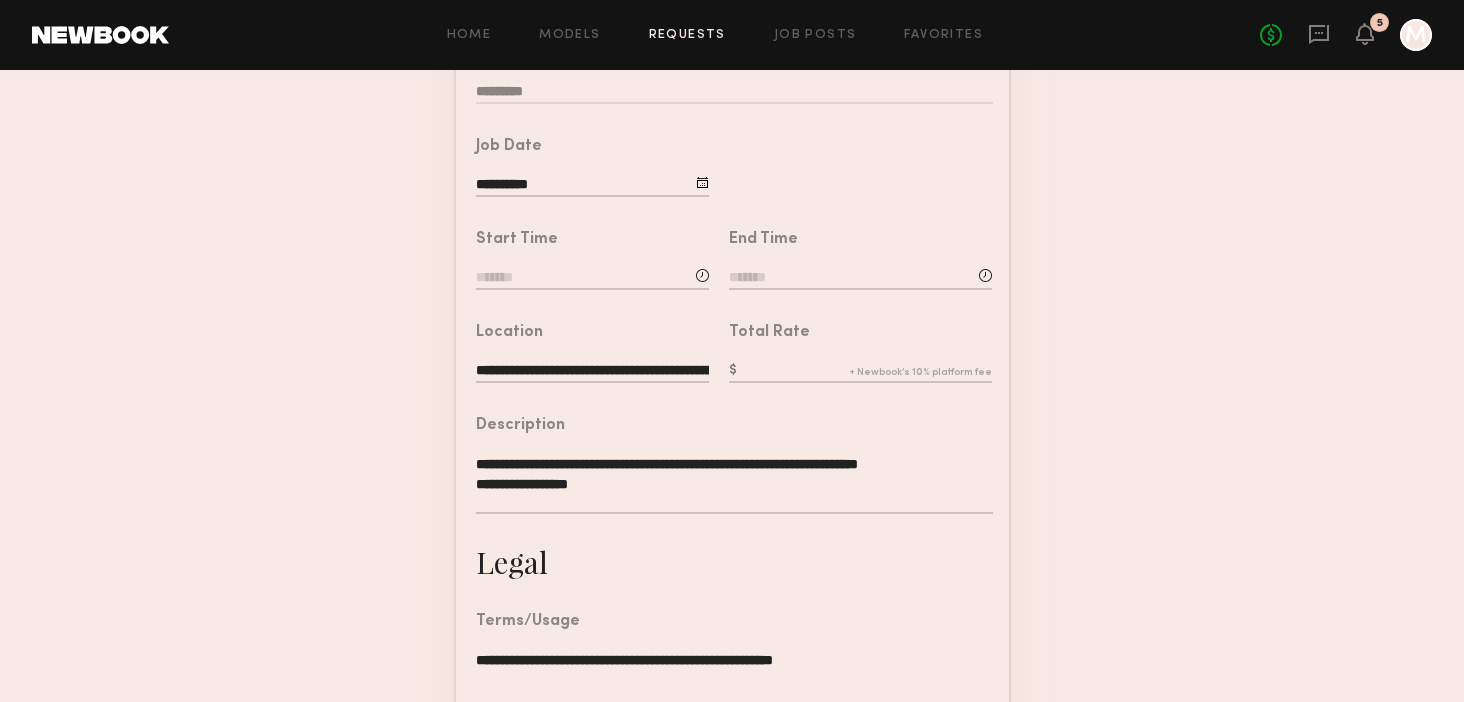 click 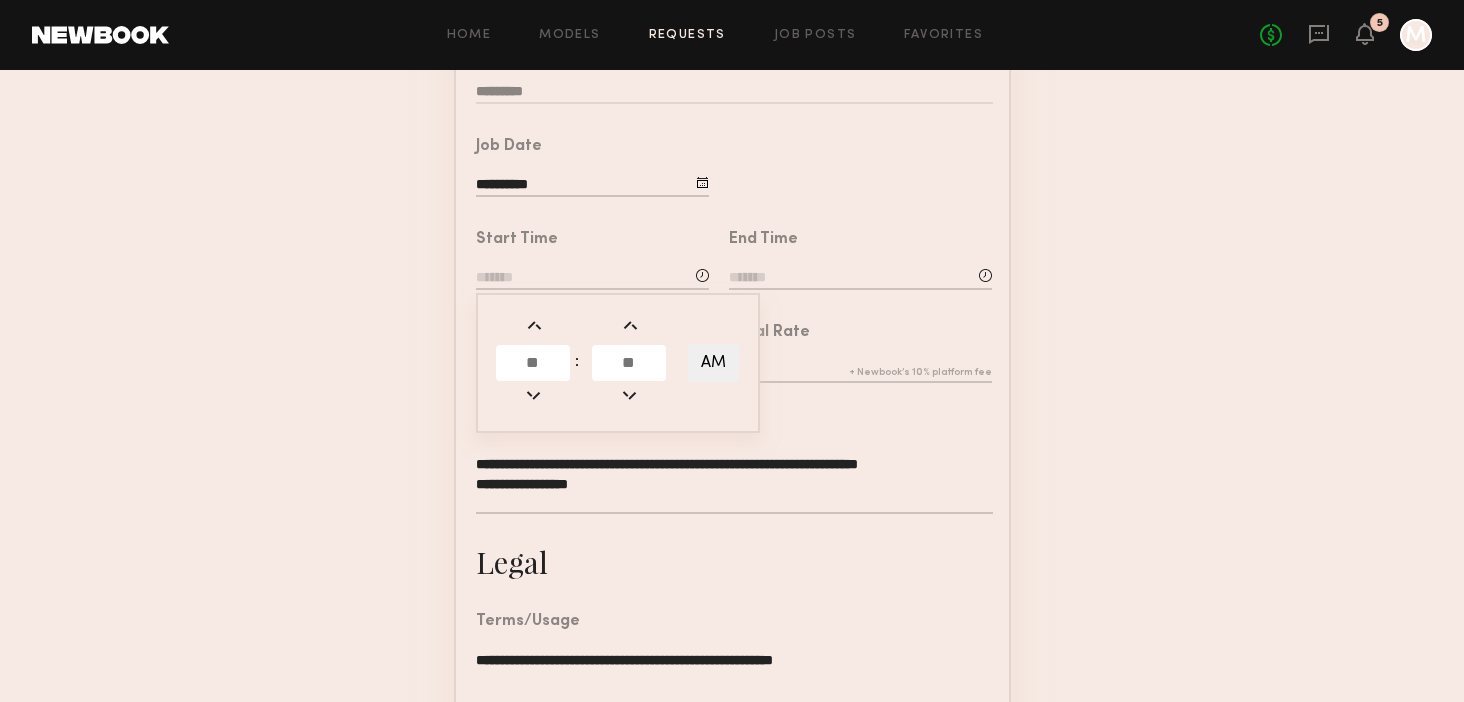 click 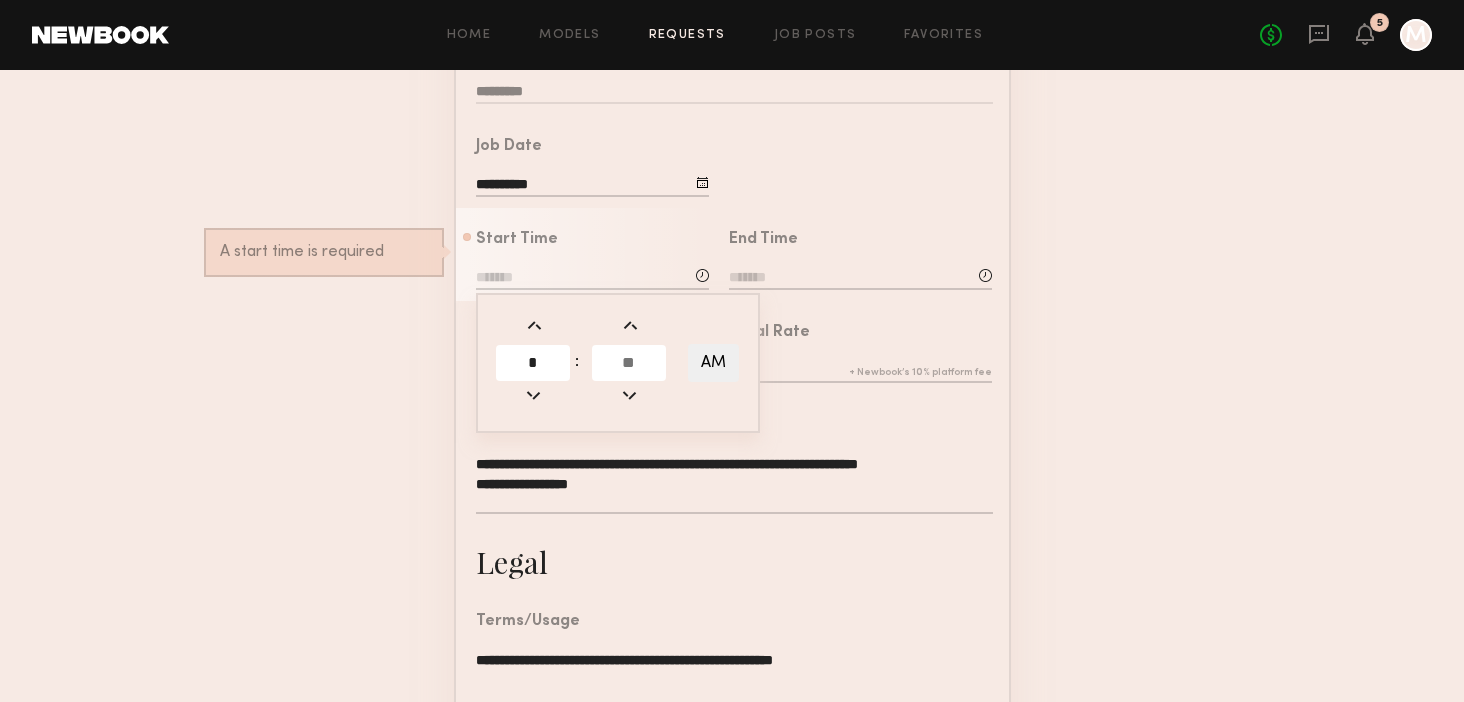 type on "*" 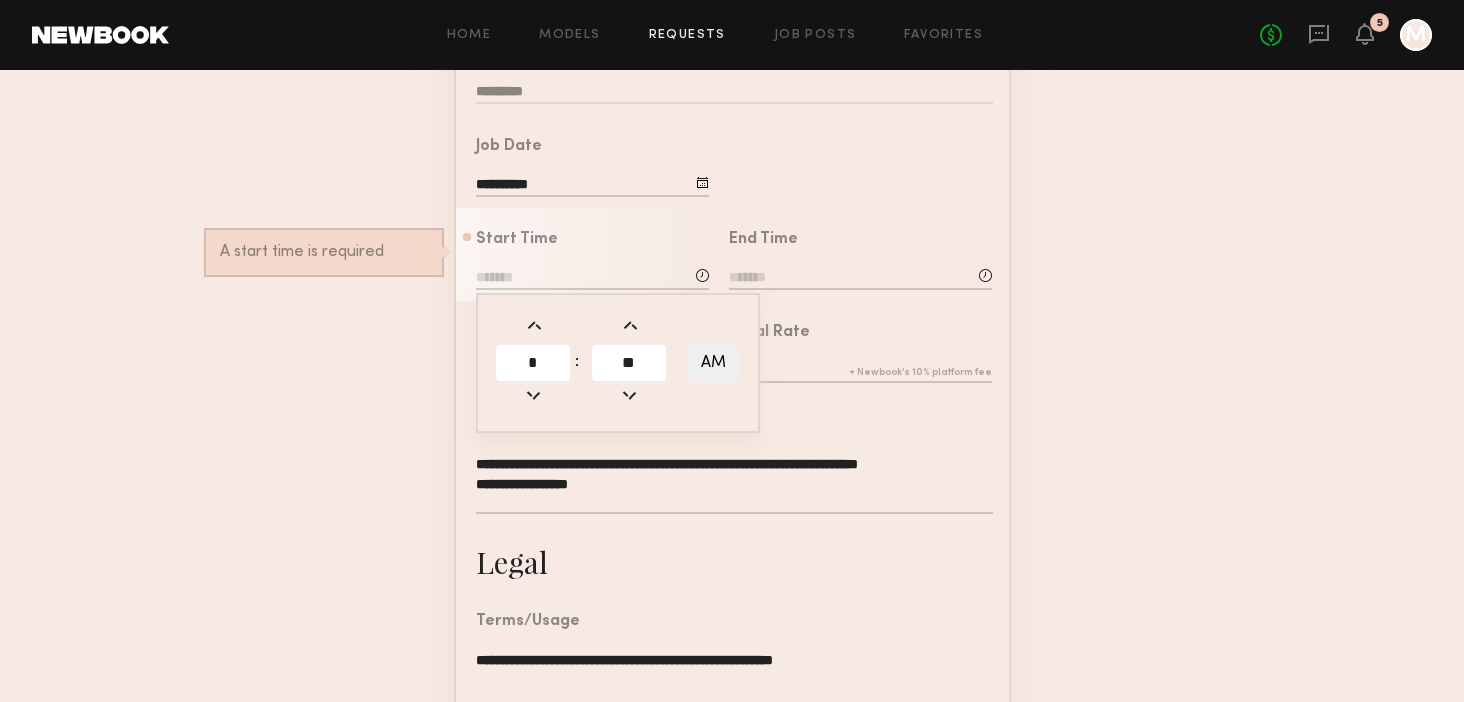 type on "**" 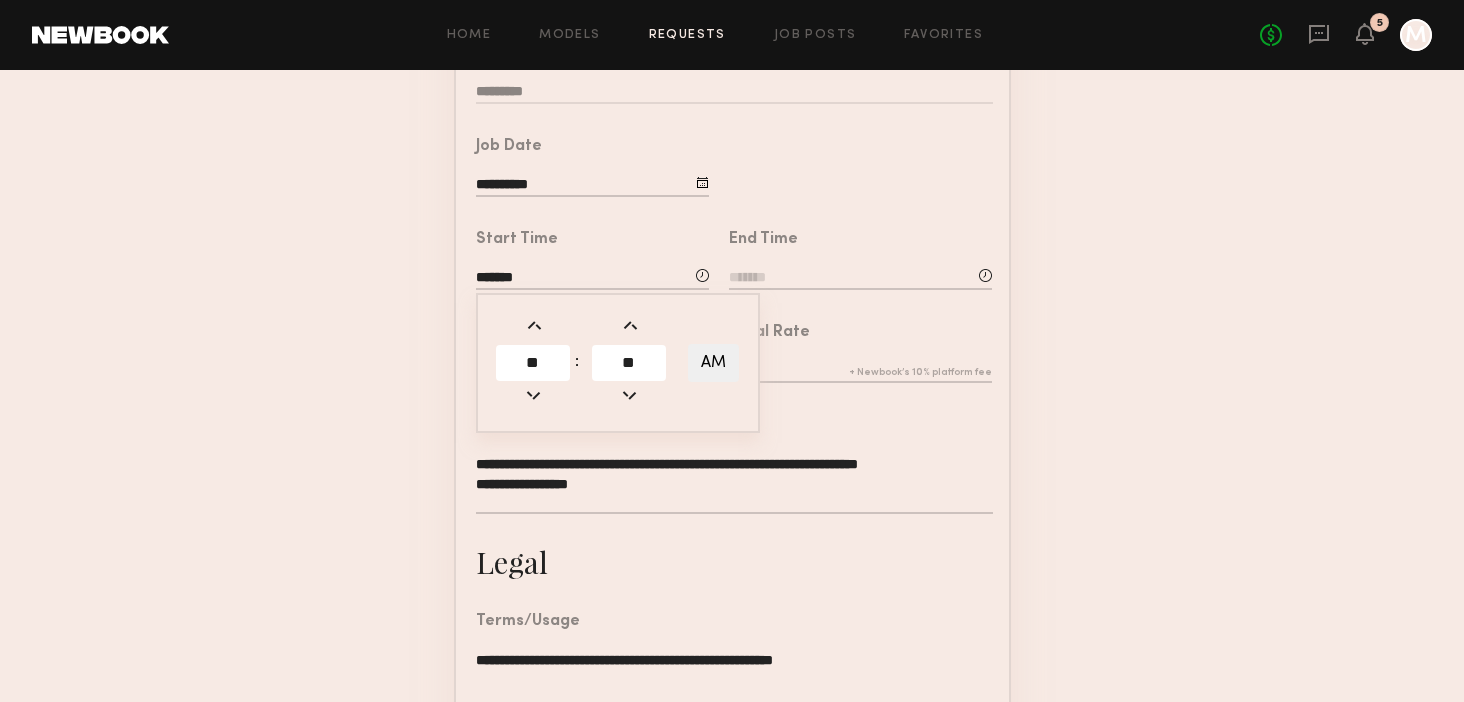 click on "AM" 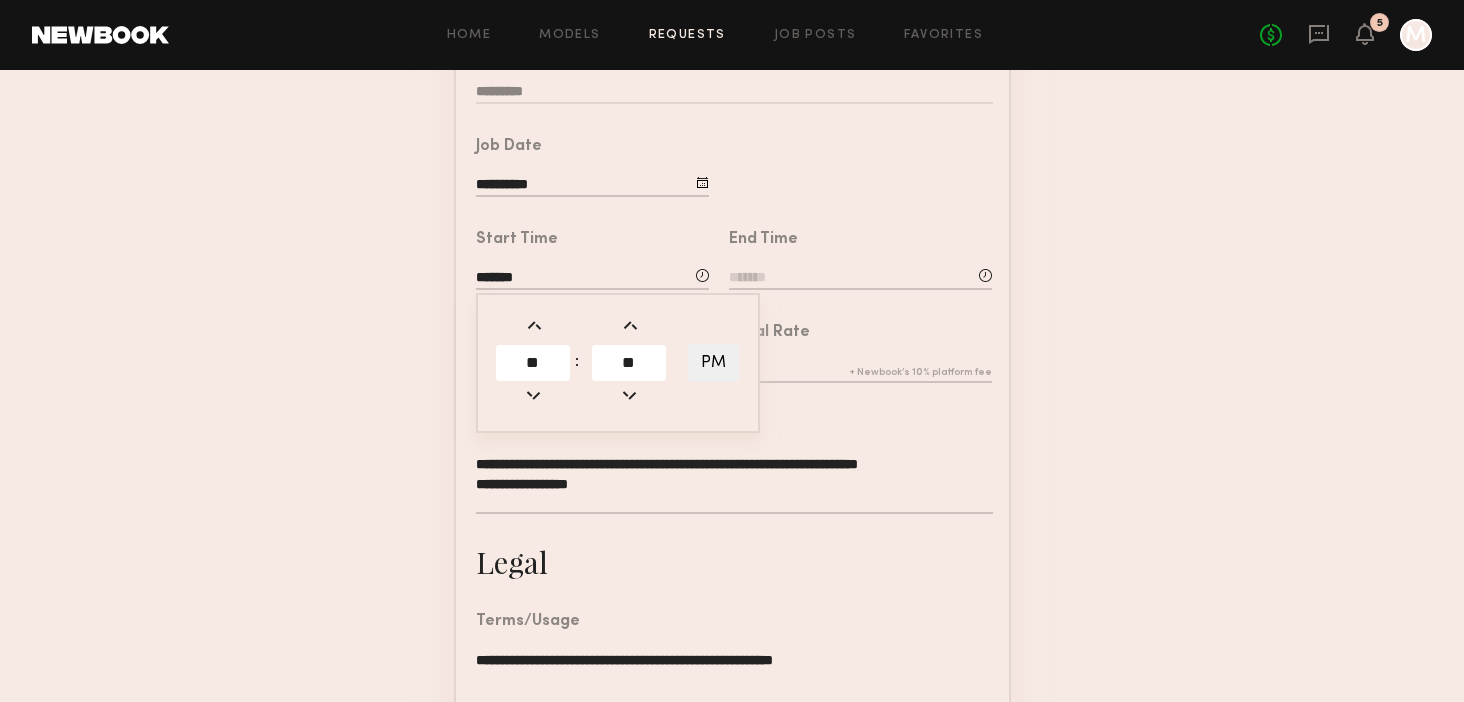 click 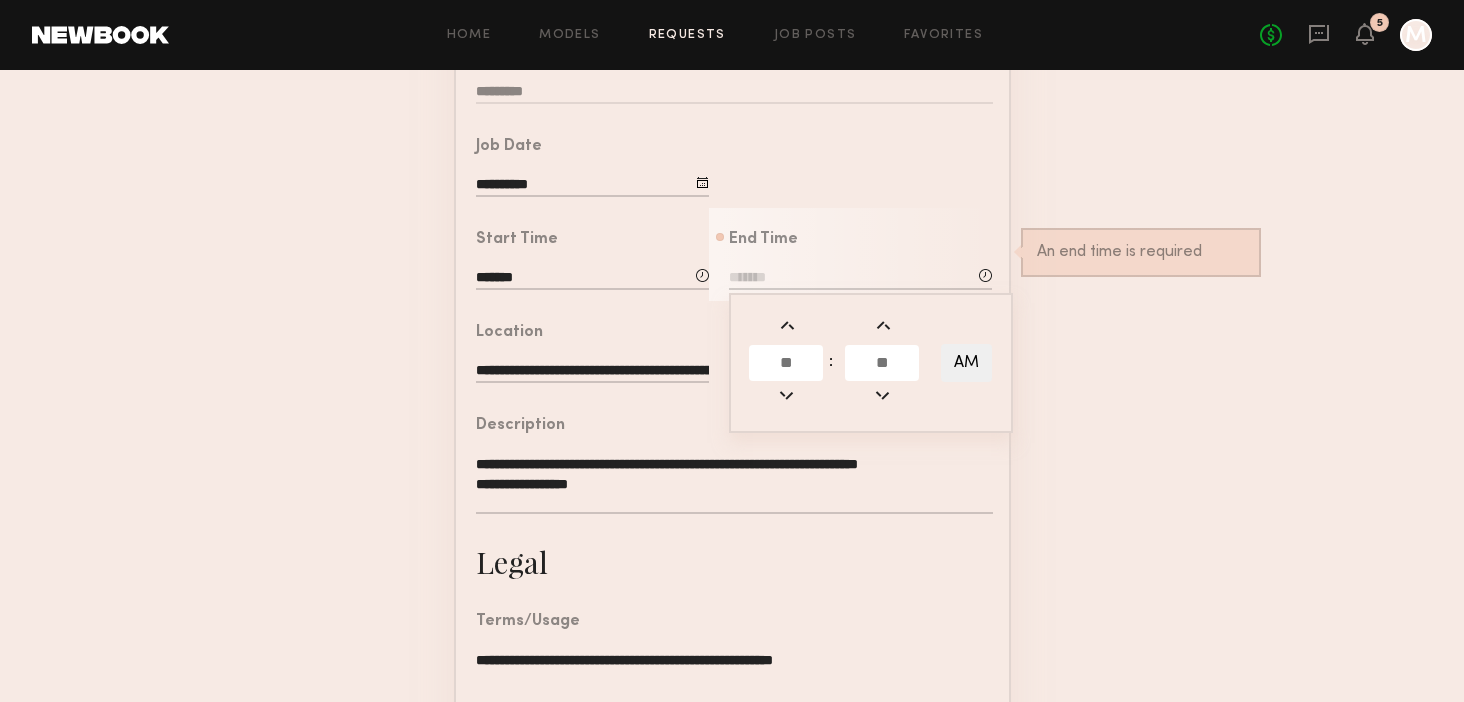 click on "*******" 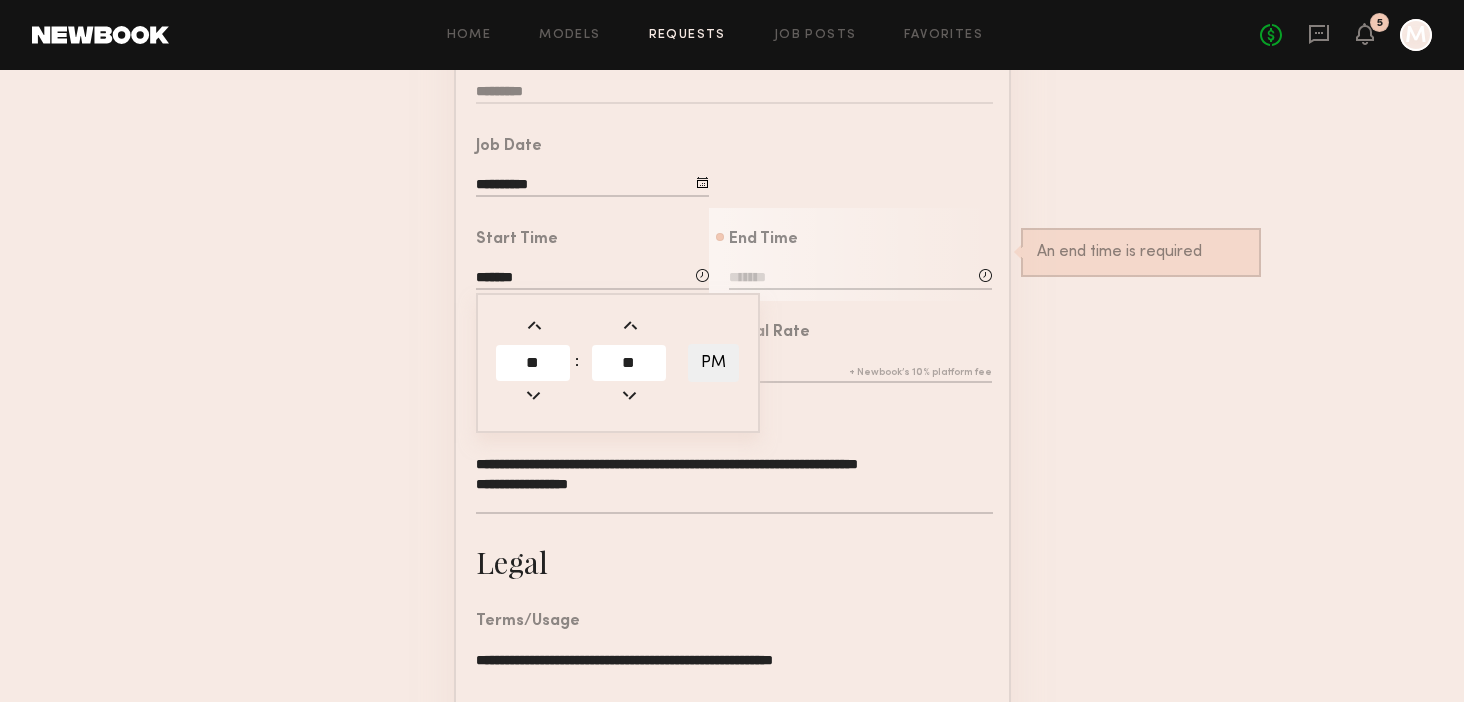 click on "*******" 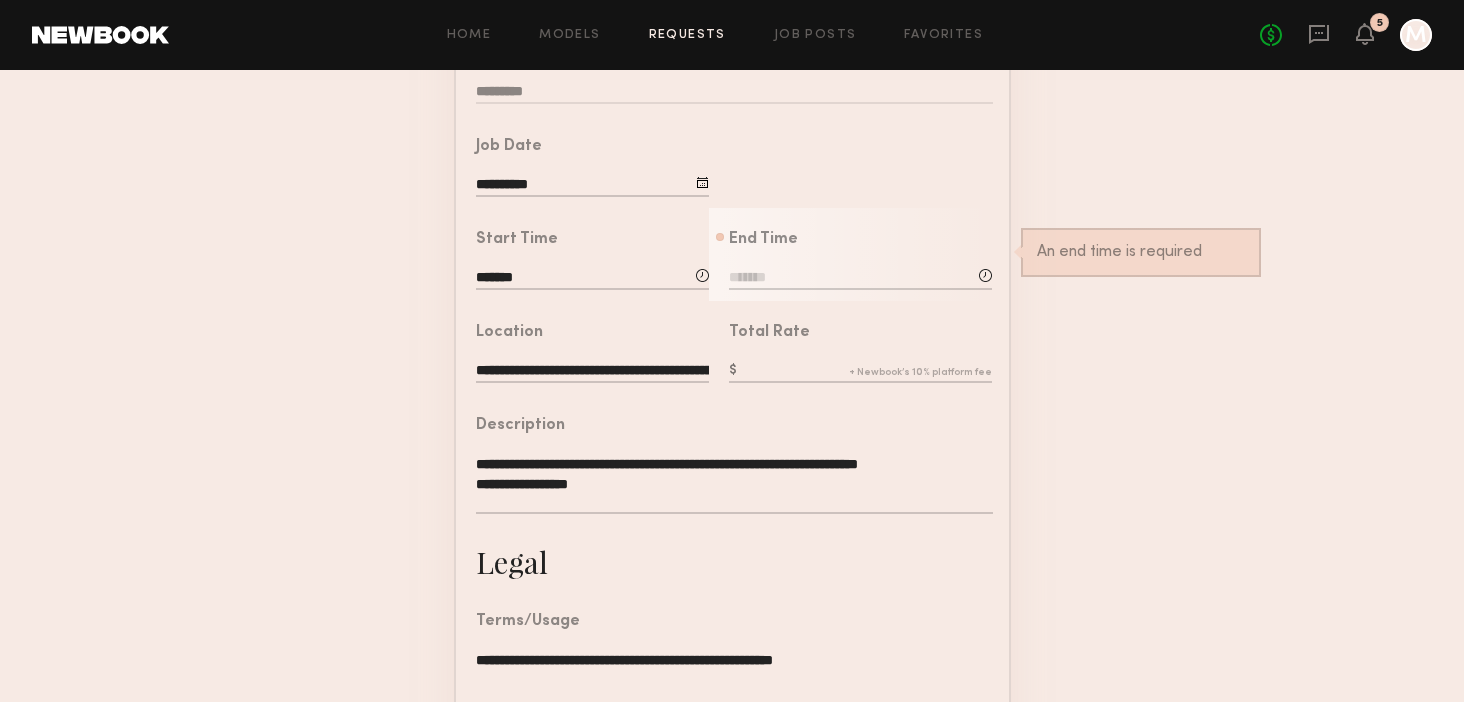 click on "*******" 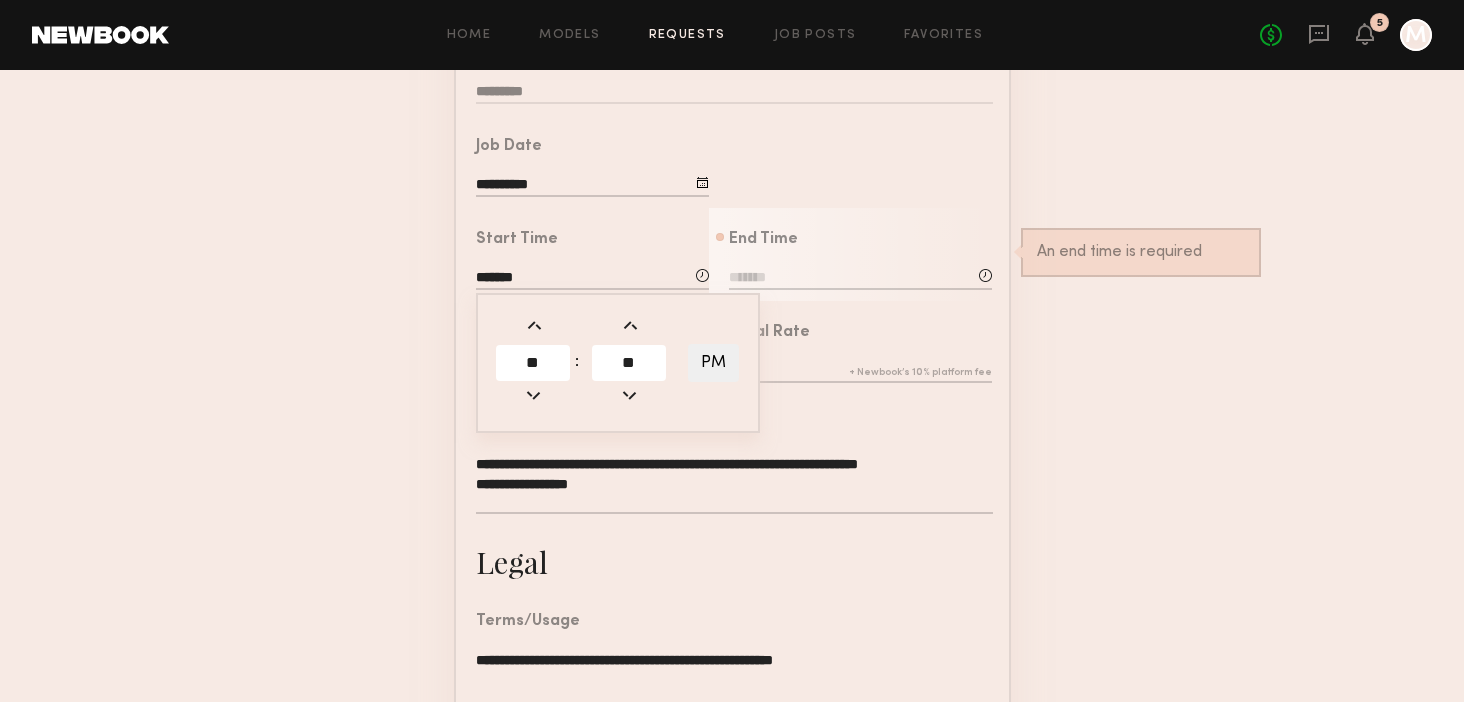 click on "*******" 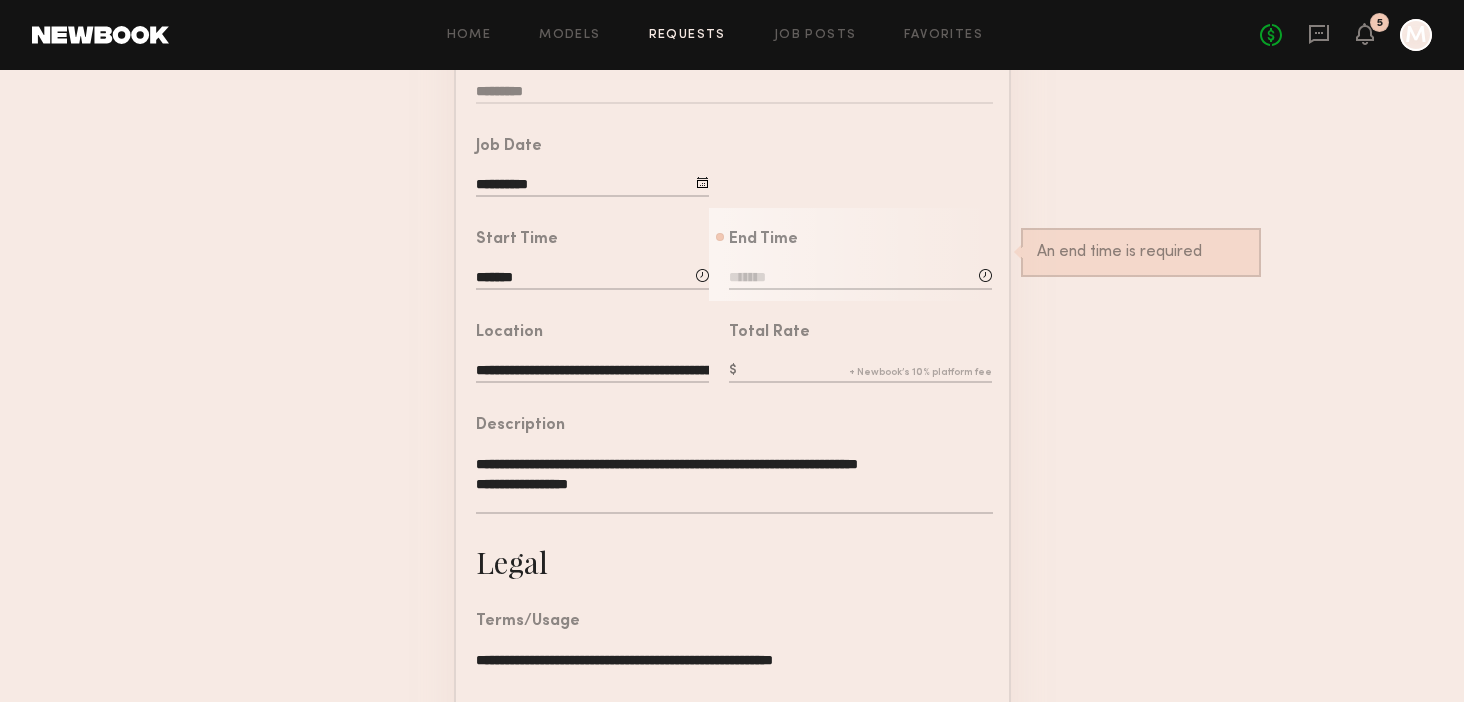click on "*******" 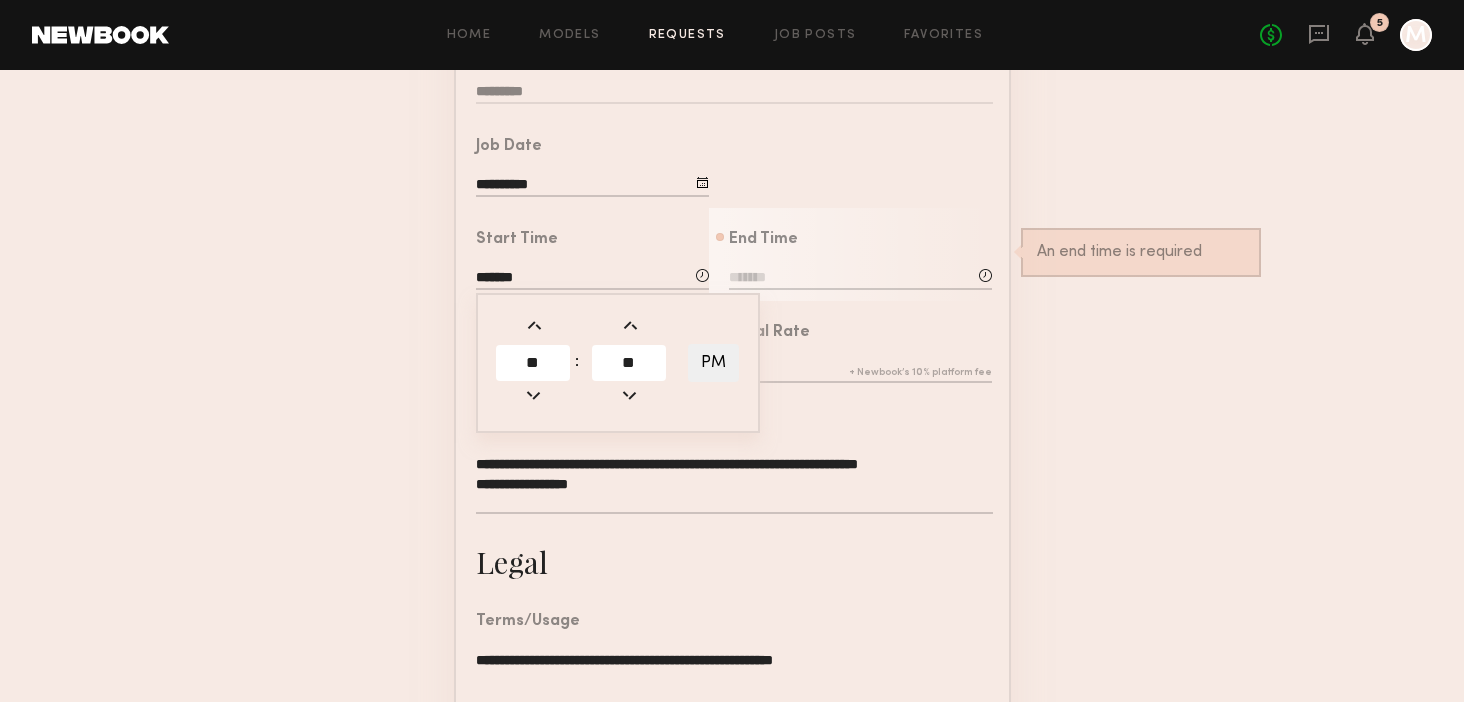 click on "**" 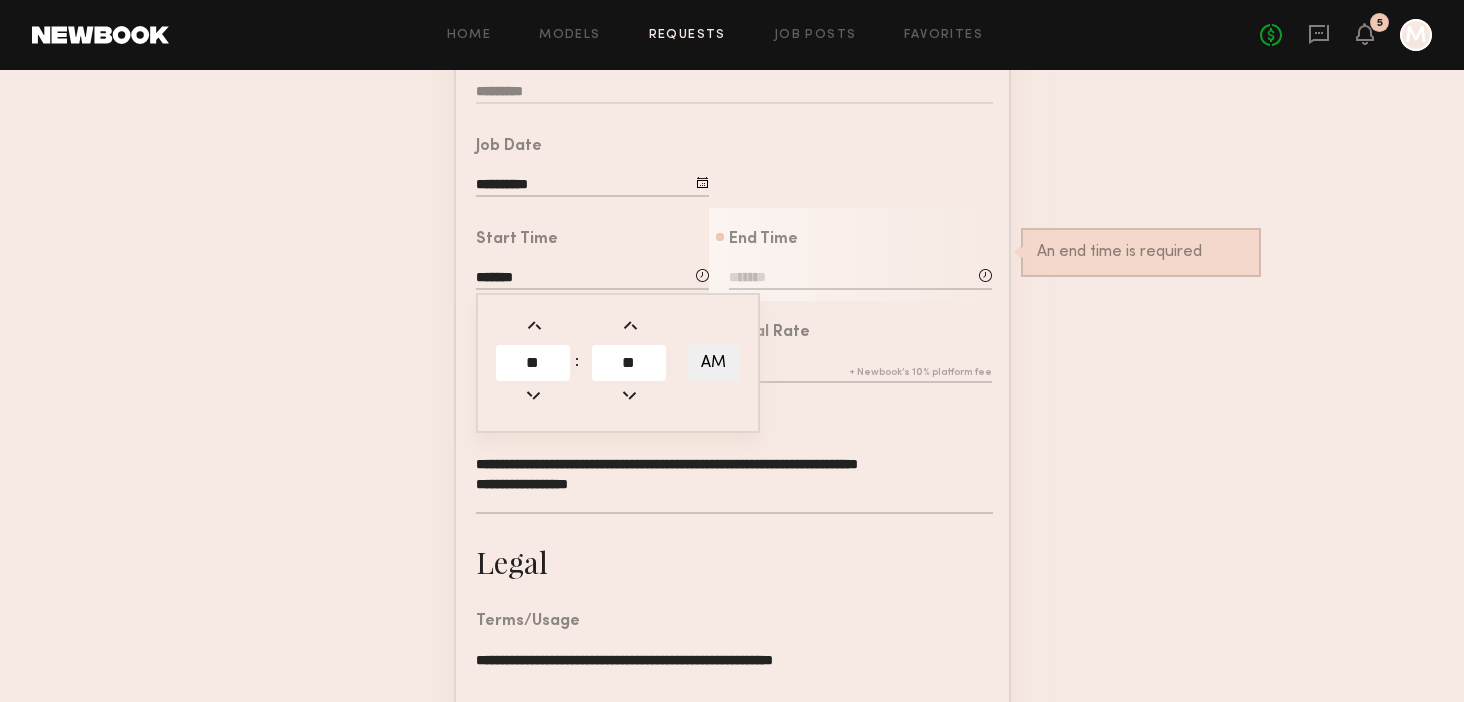 click 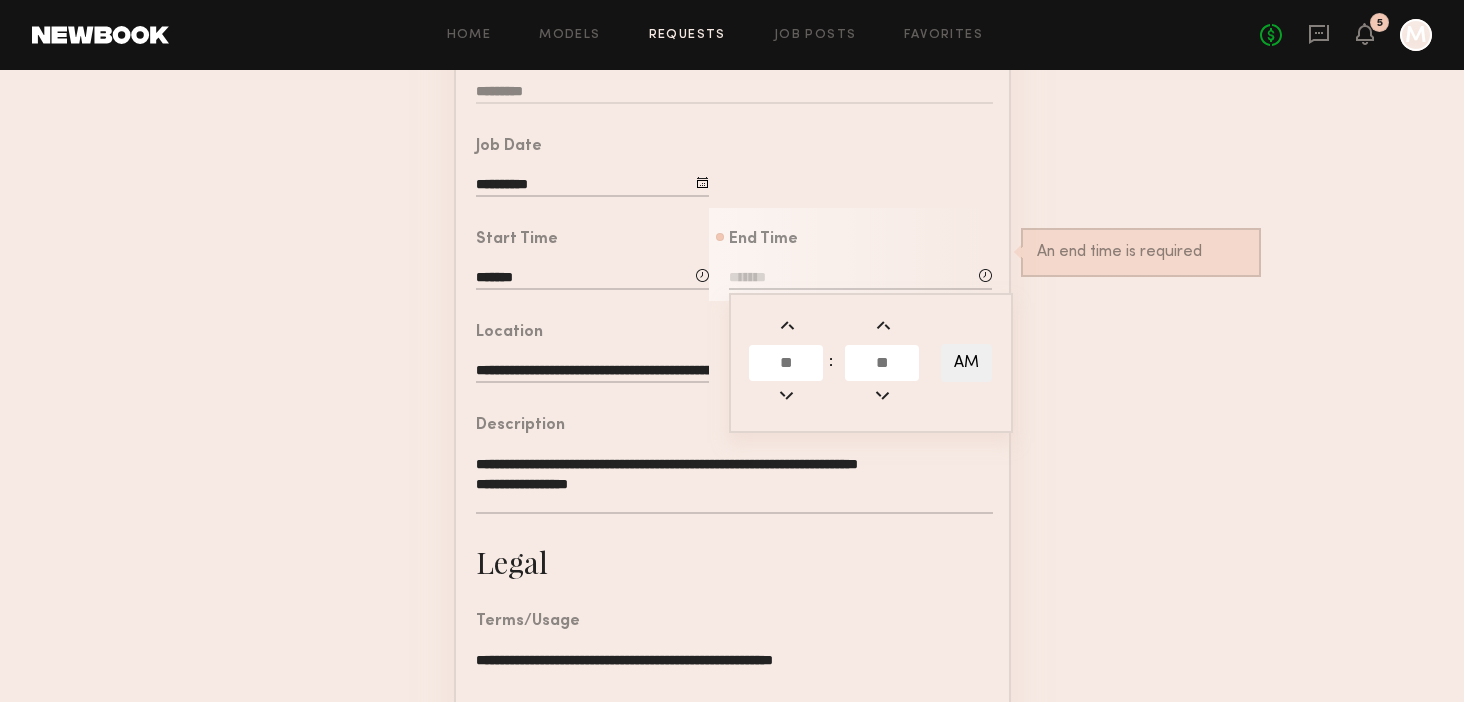 click 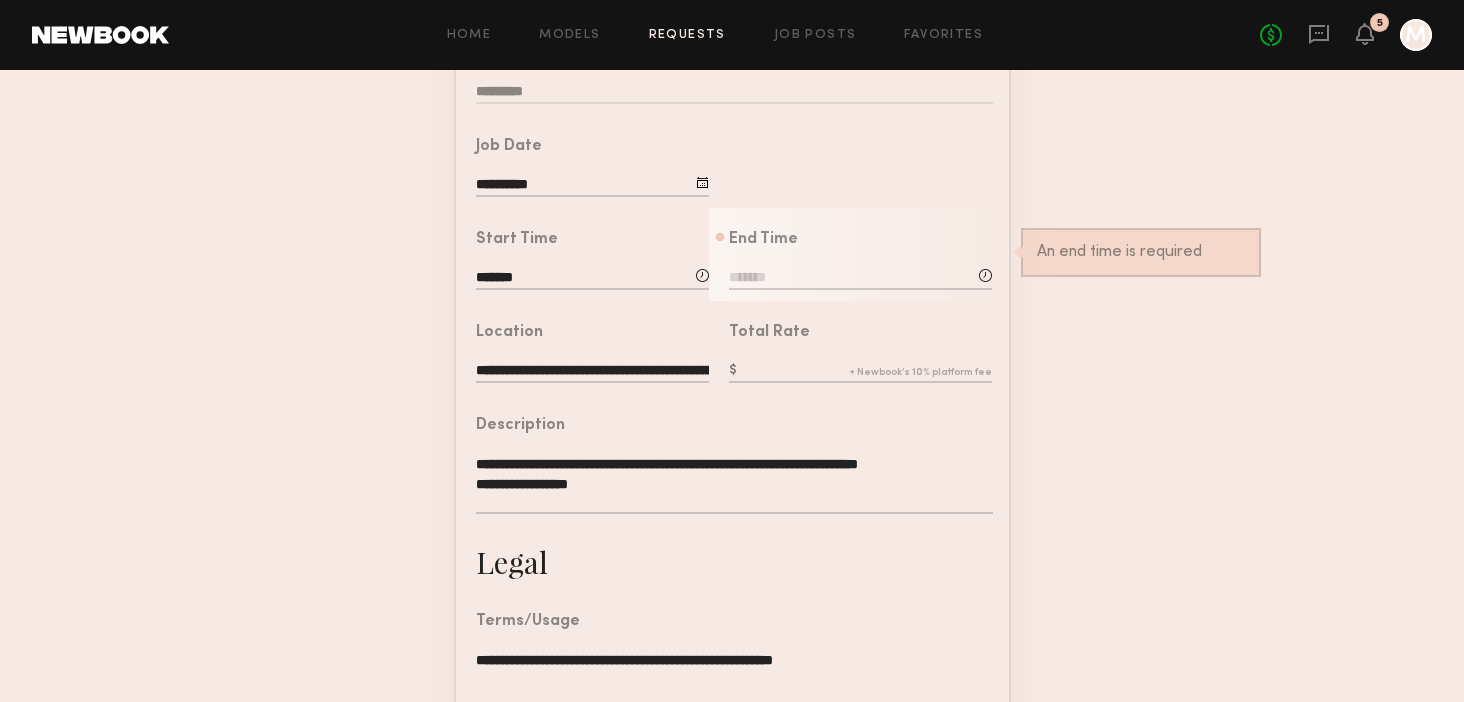 click 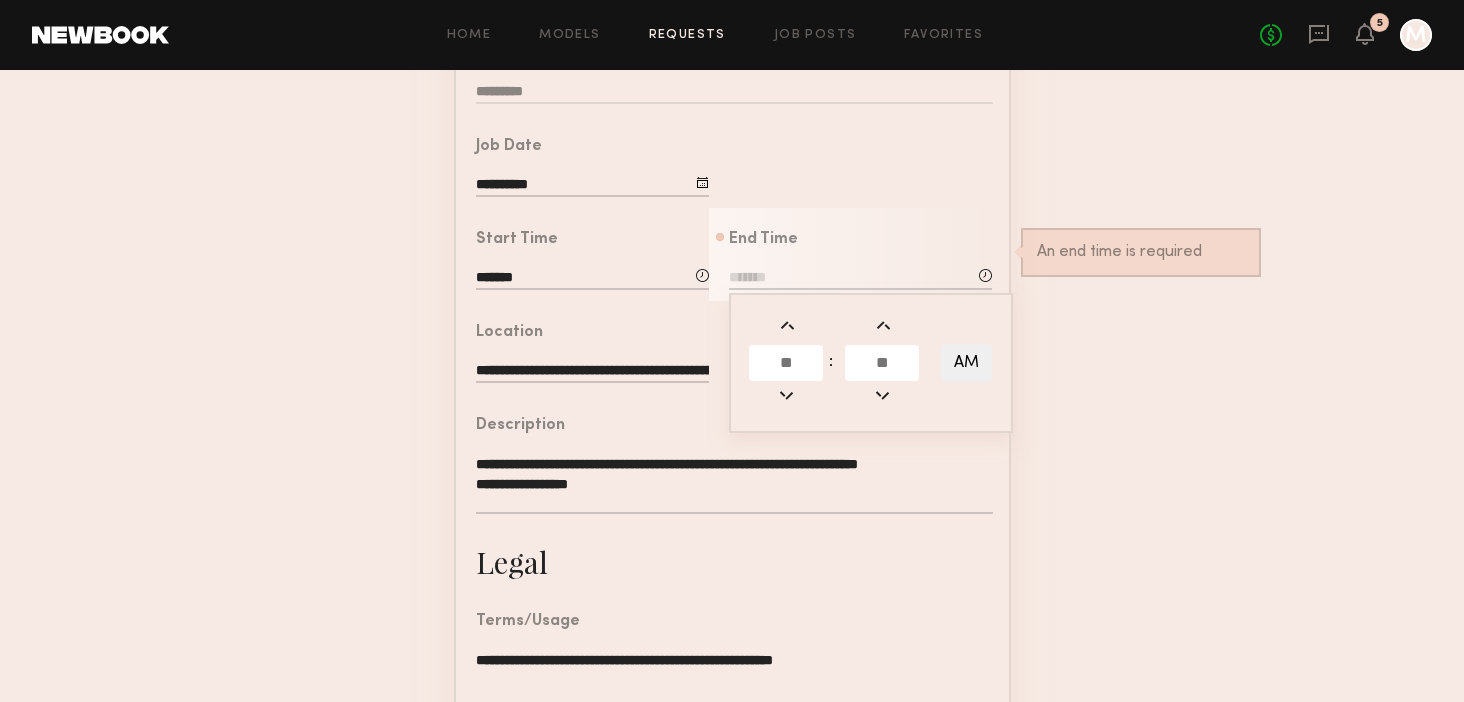 click 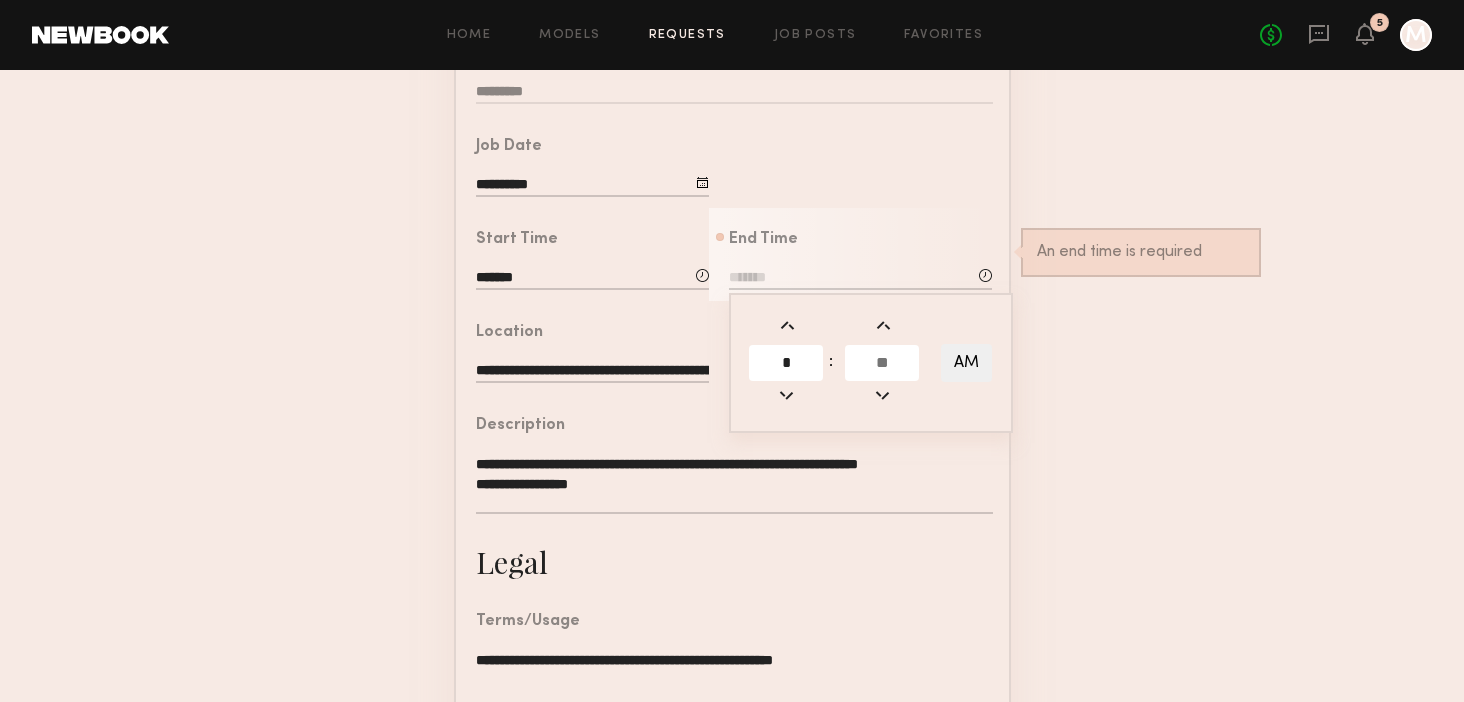 type on "*" 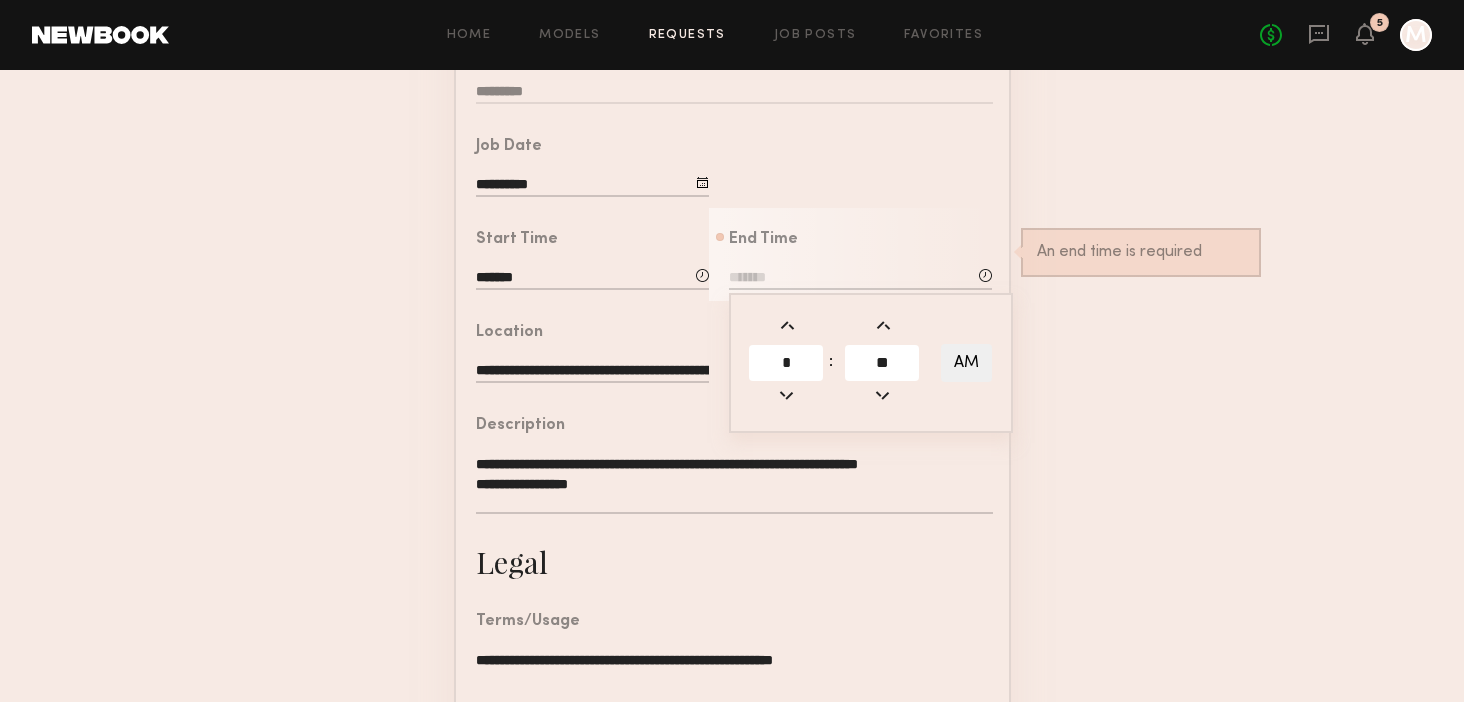 type on "**" 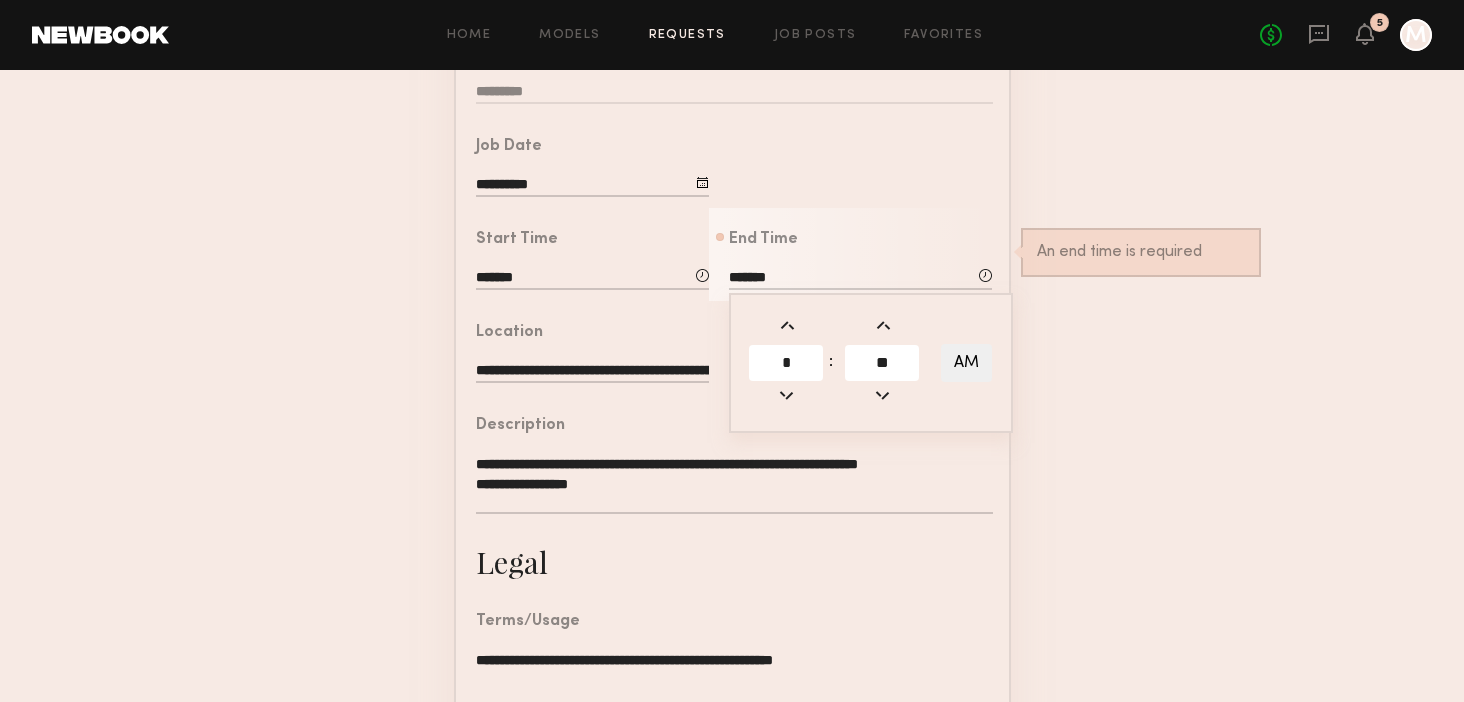 type on "**" 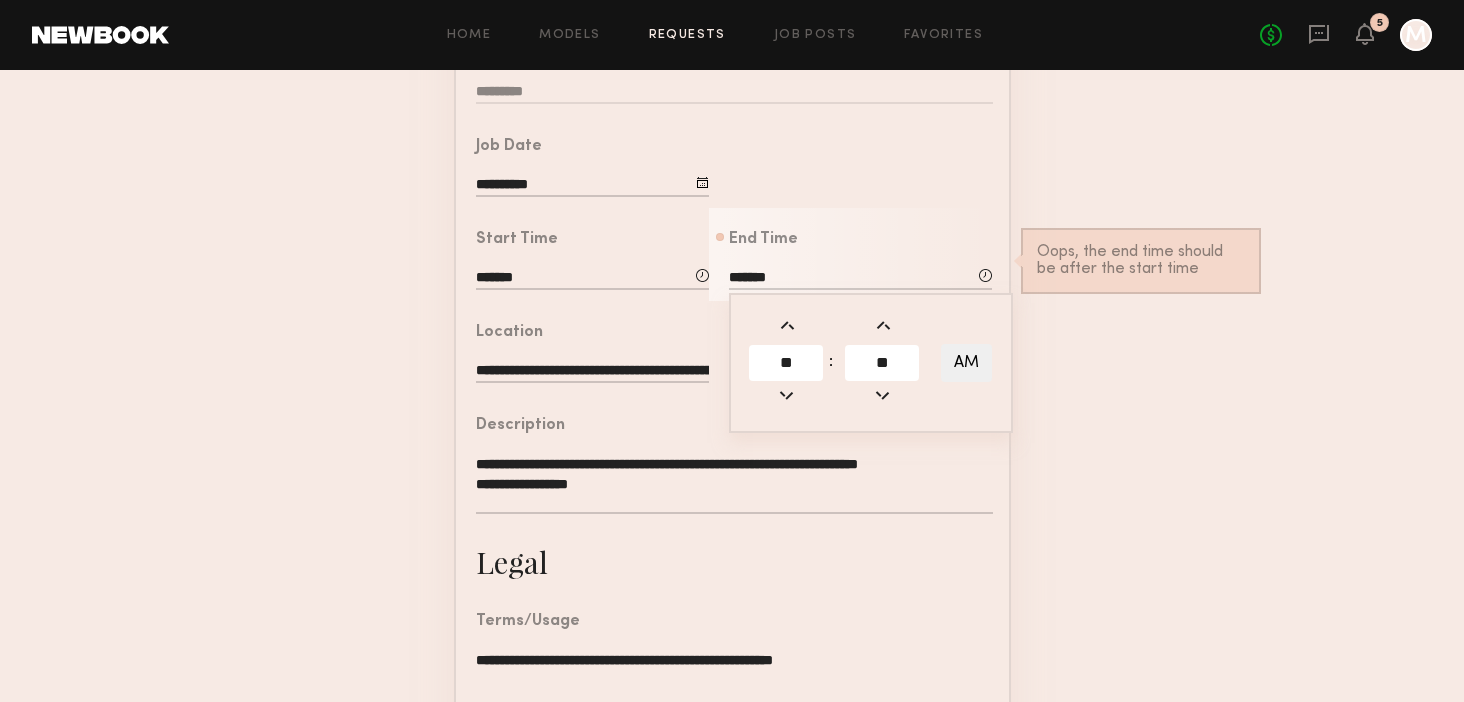 click on "AM" 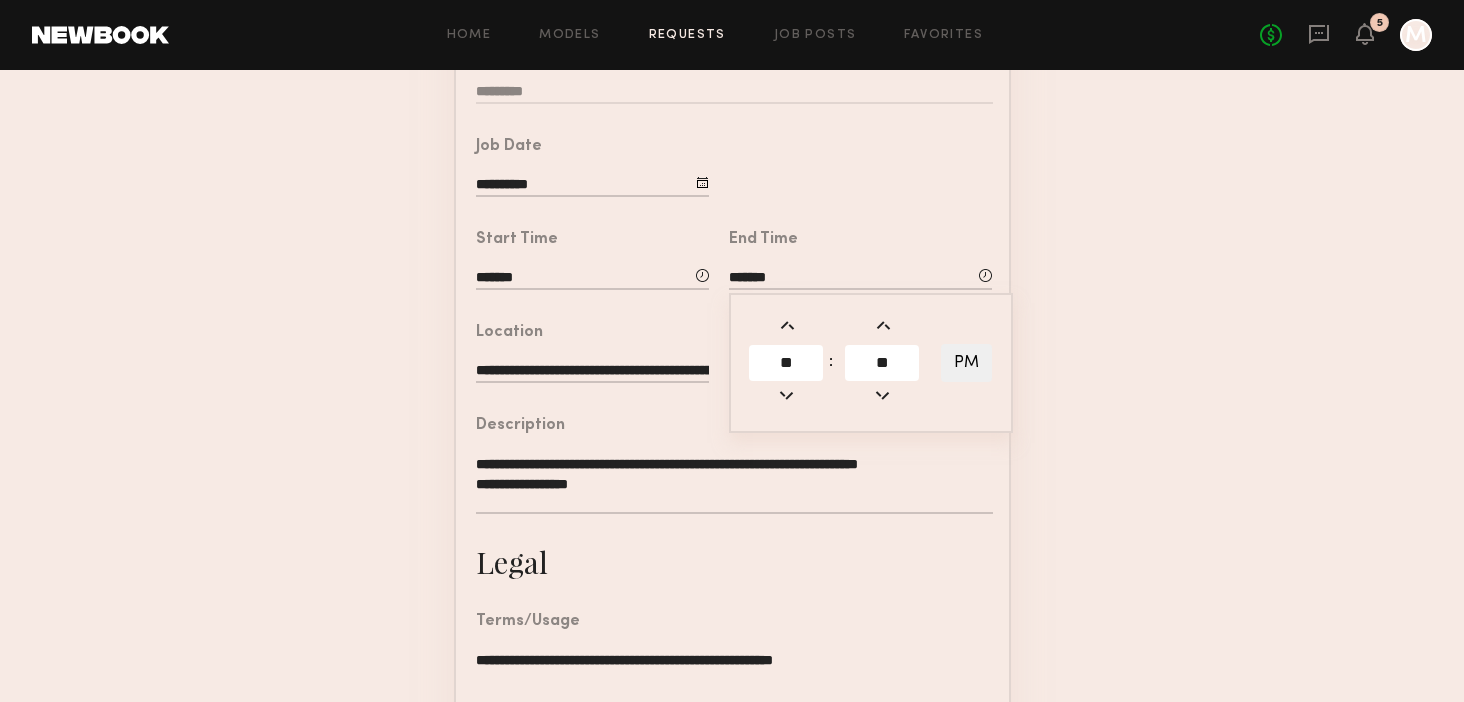 click on "Description" 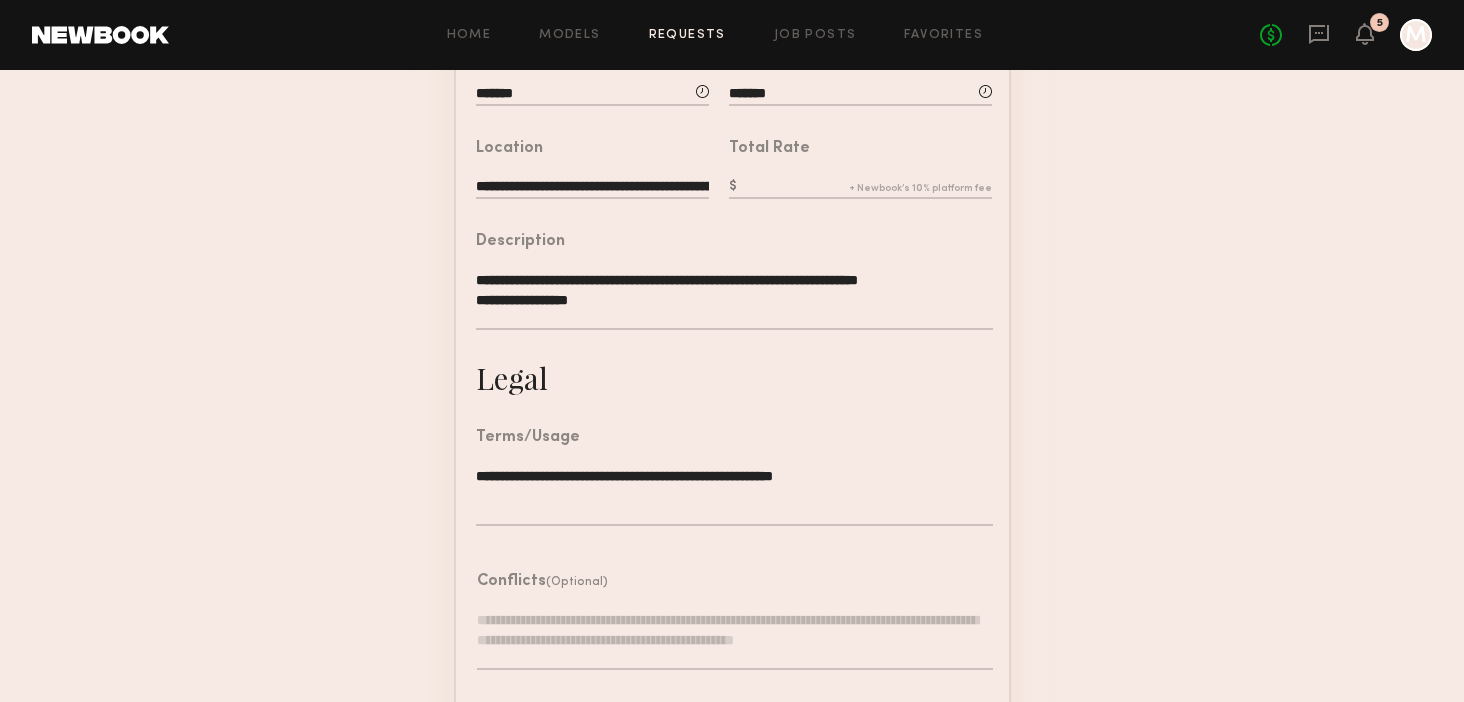 scroll, scrollTop: 500, scrollLeft: 0, axis: vertical 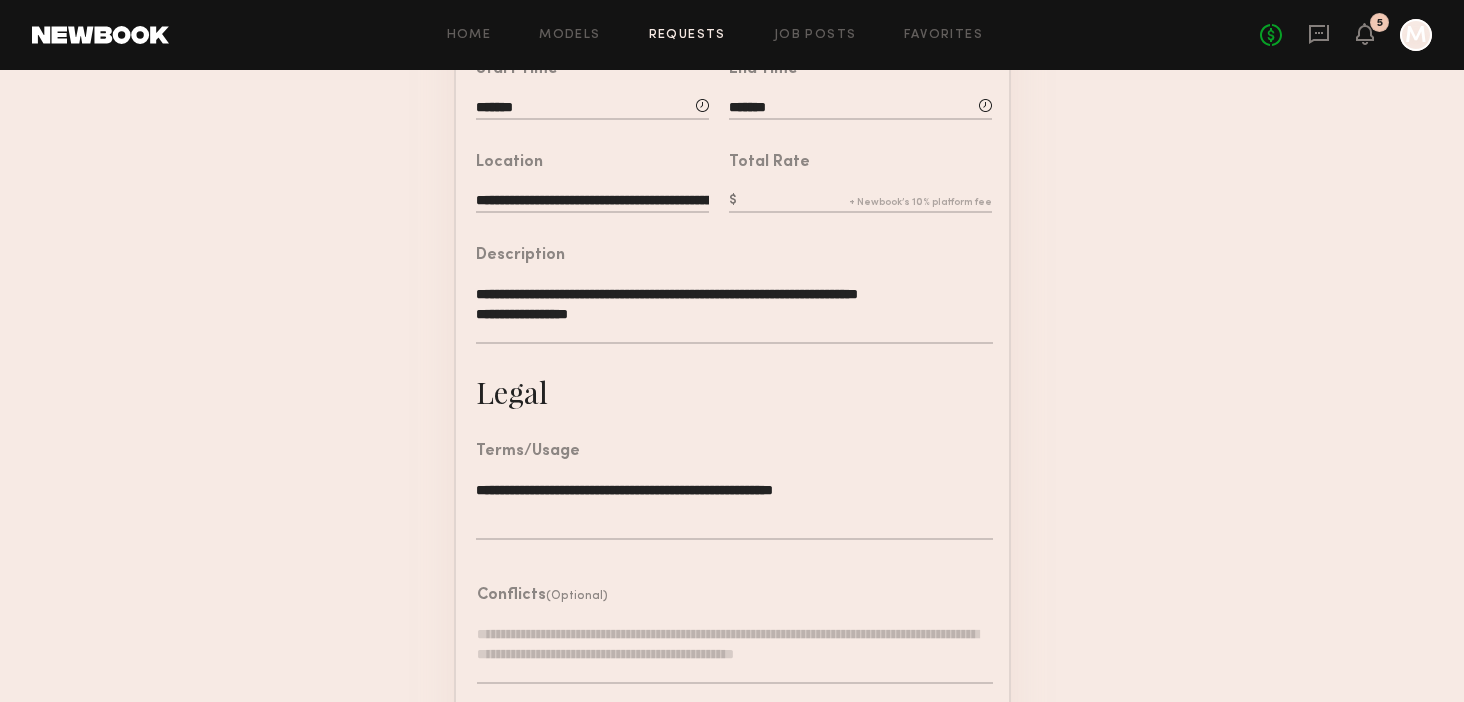 click 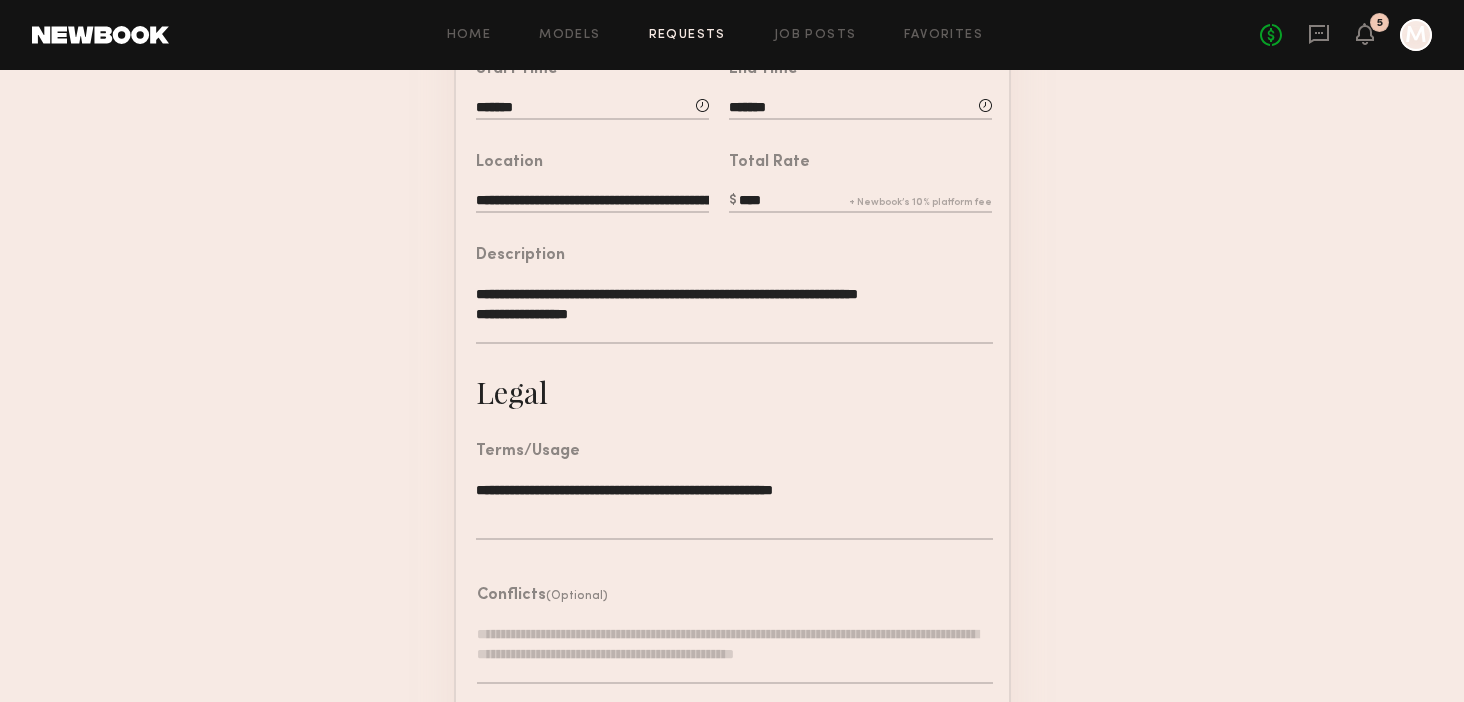 type on "****" 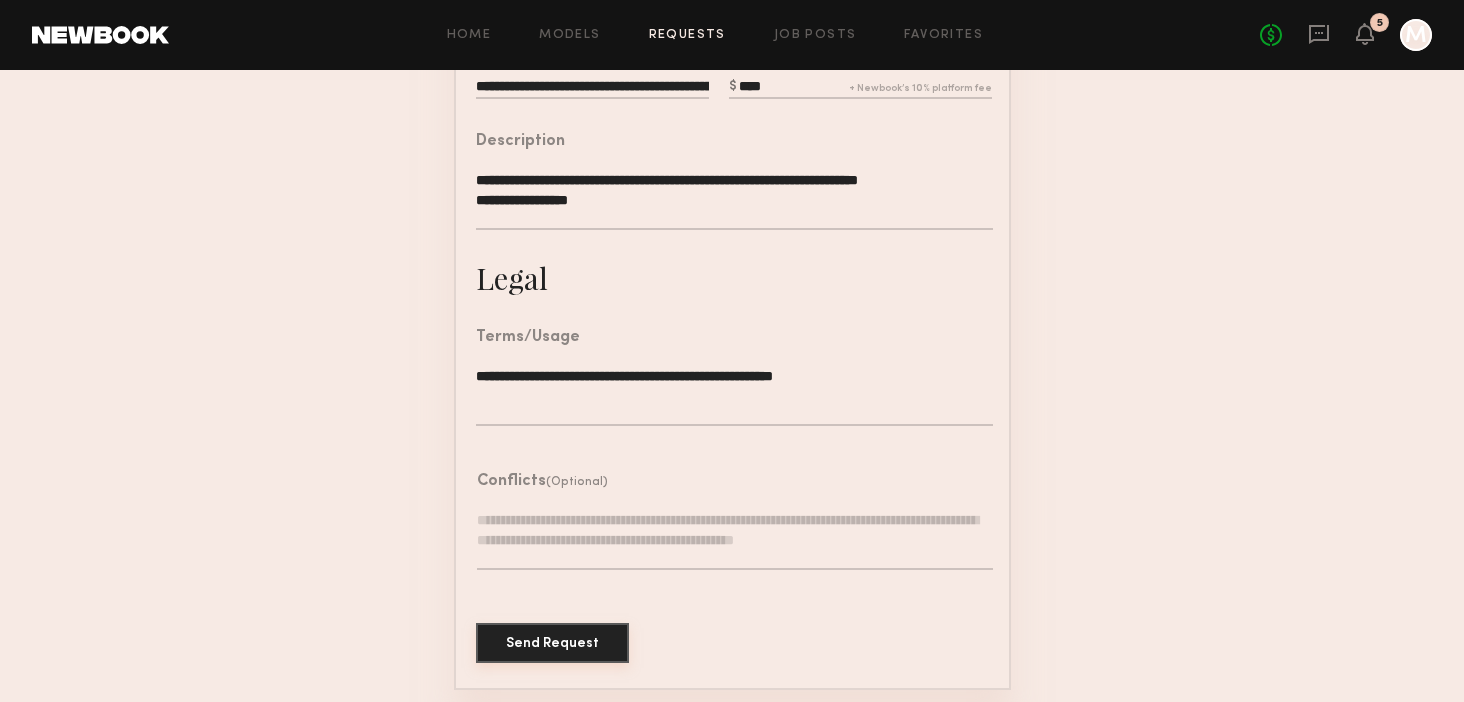click on "Send Request" 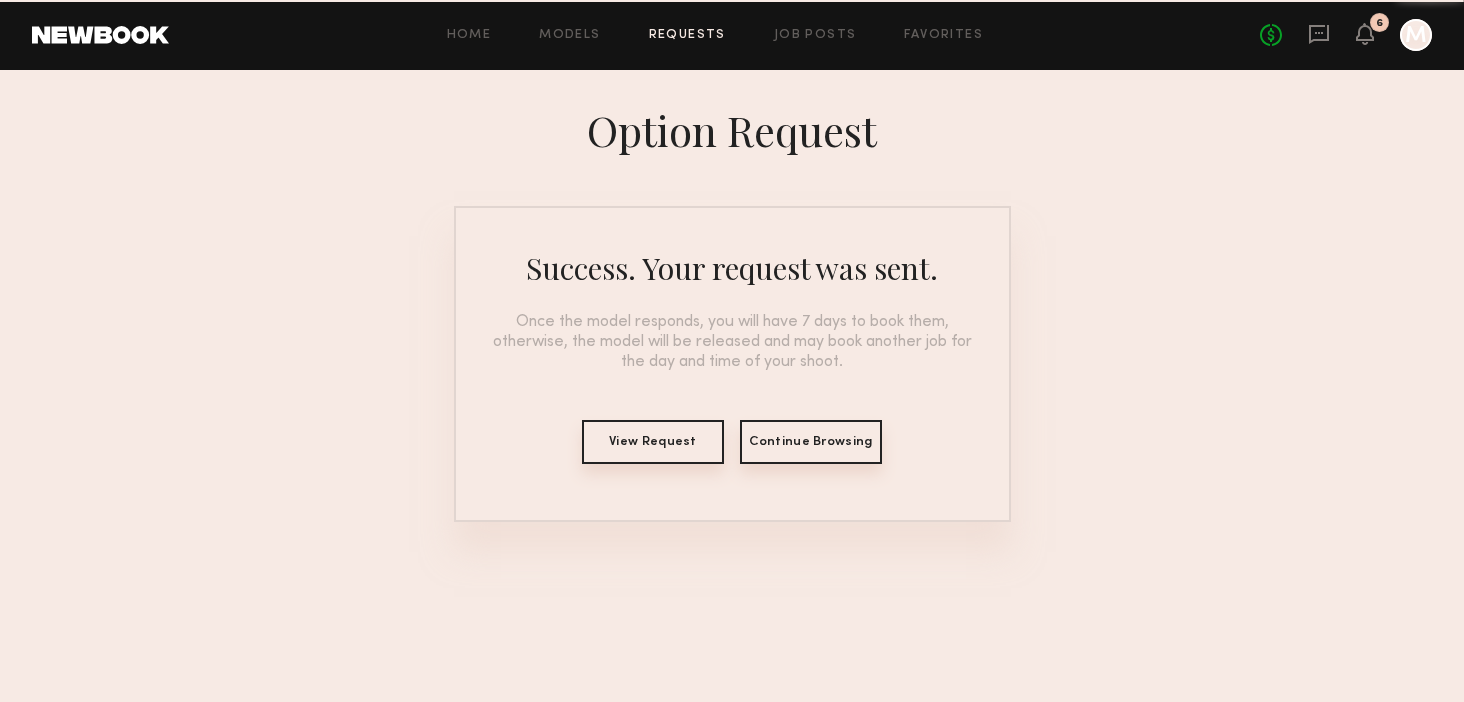 scroll, scrollTop: 0, scrollLeft: 0, axis: both 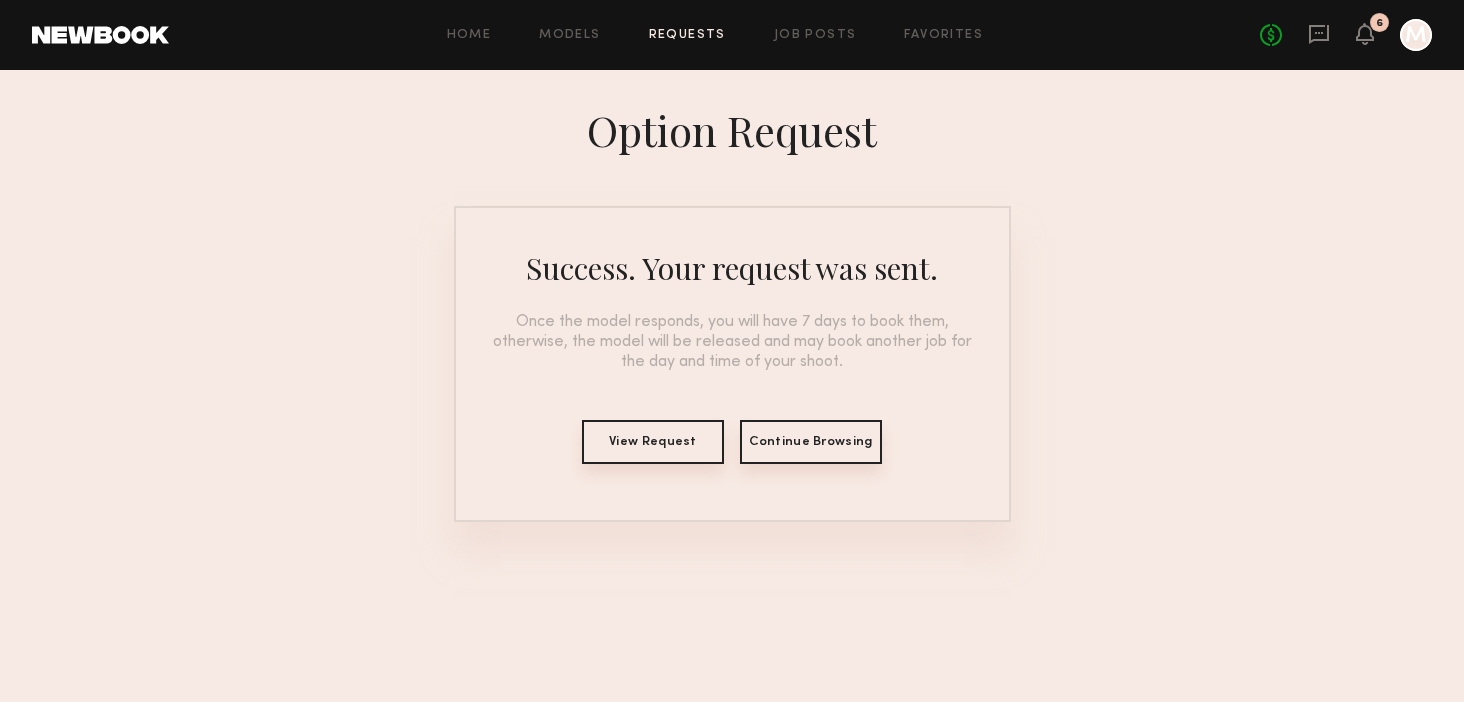 click on "Continue Browsing" 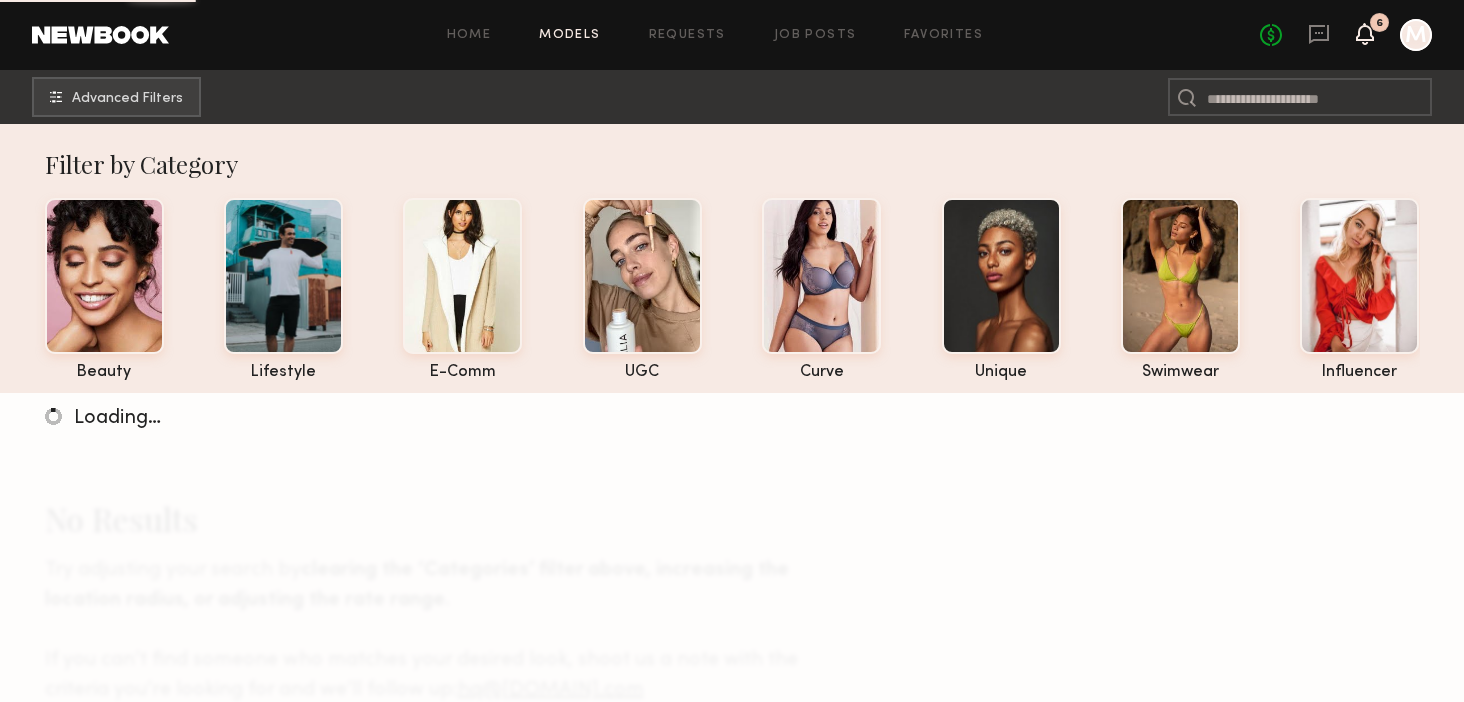 click 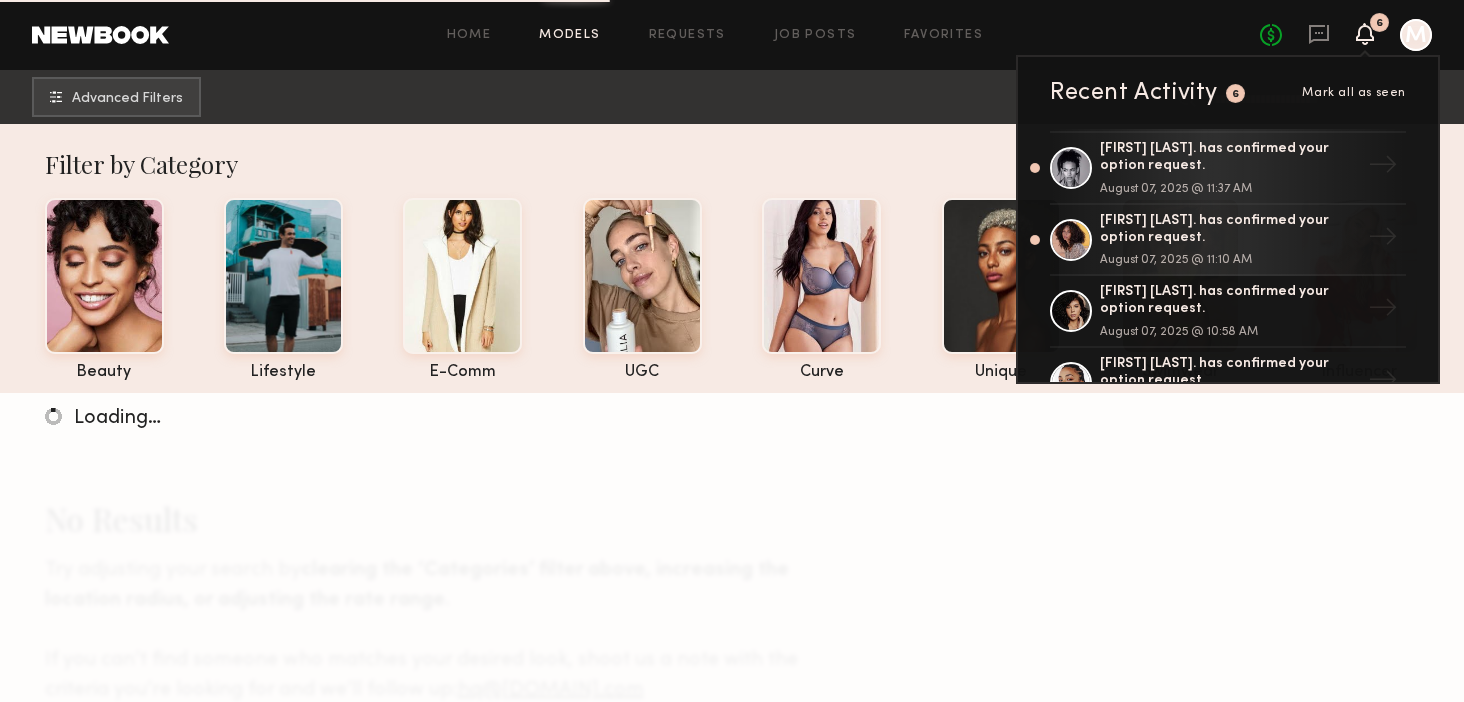 scroll, scrollTop: 143, scrollLeft: 0, axis: vertical 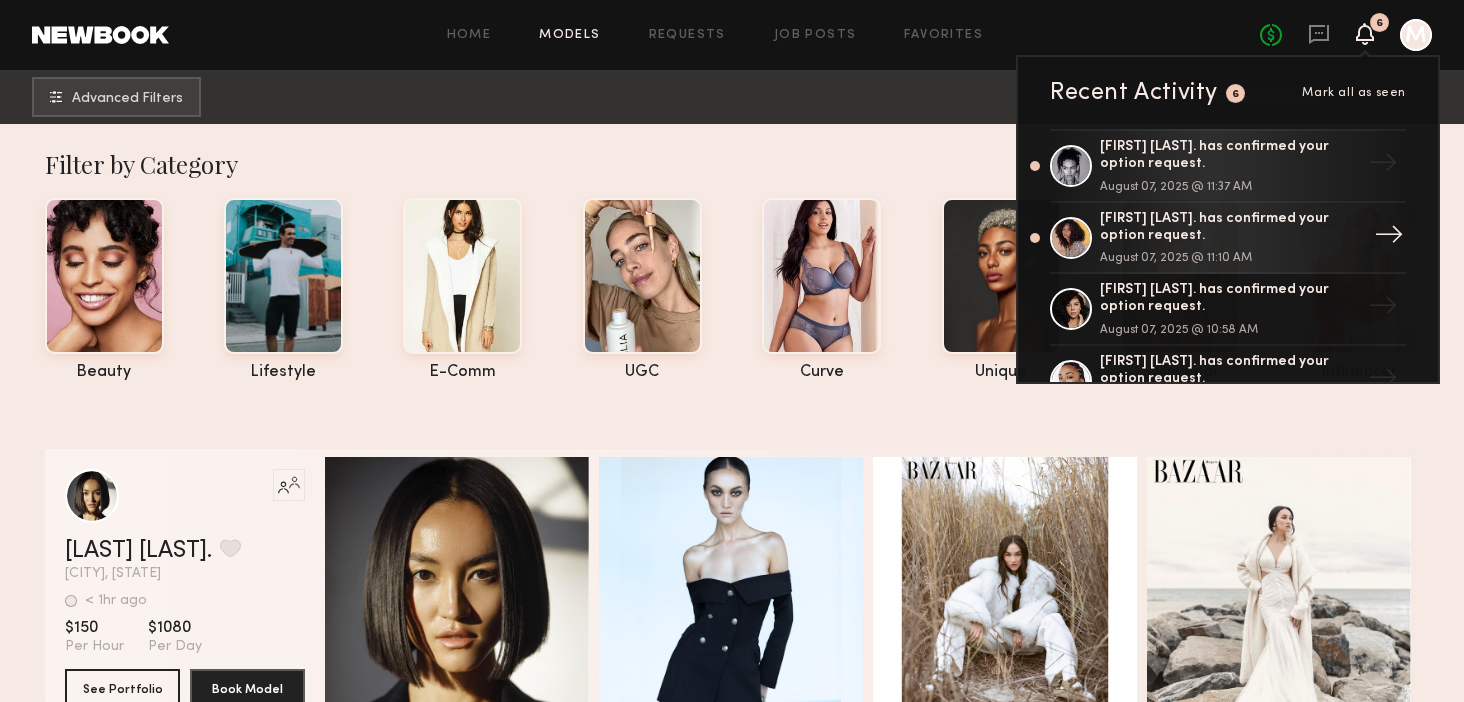 click 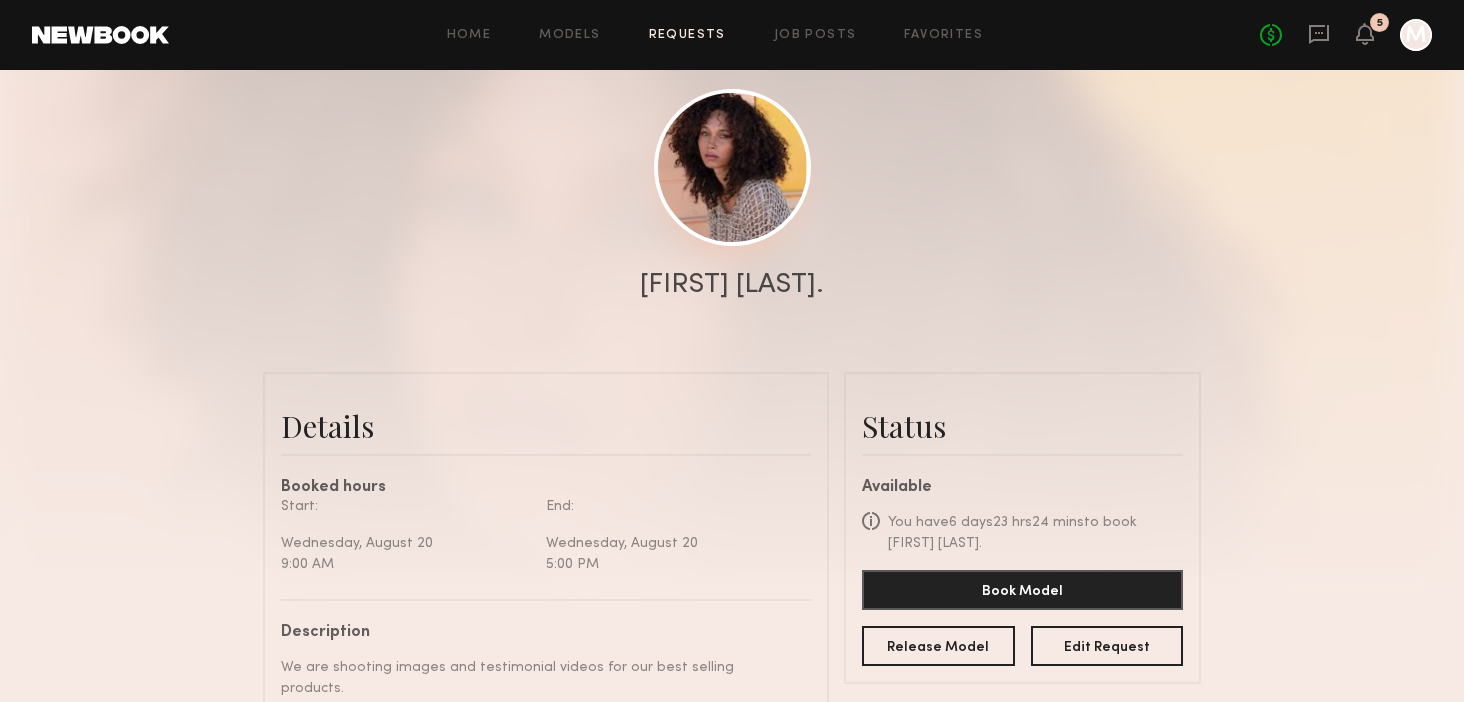 scroll, scrollTop: 205, scrollLeft: 0, axis: vertical 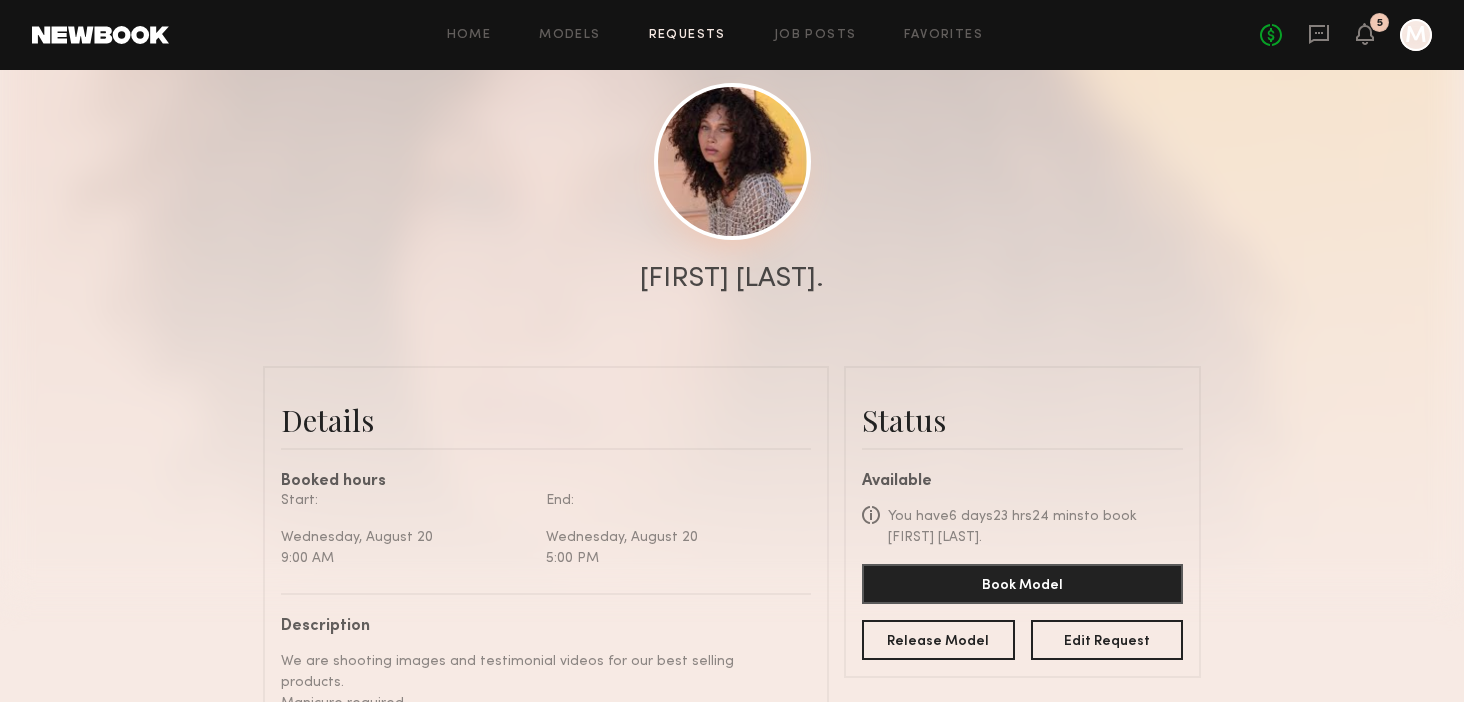 click 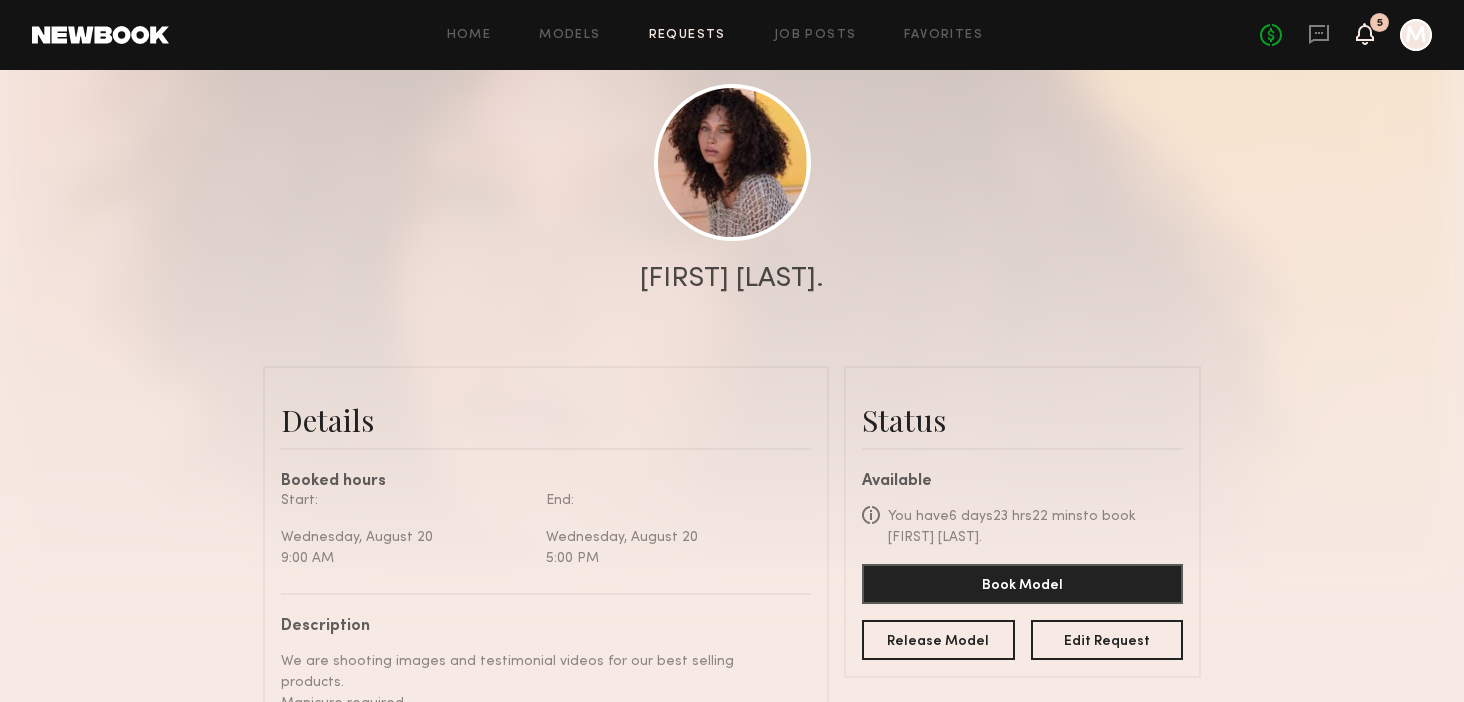click 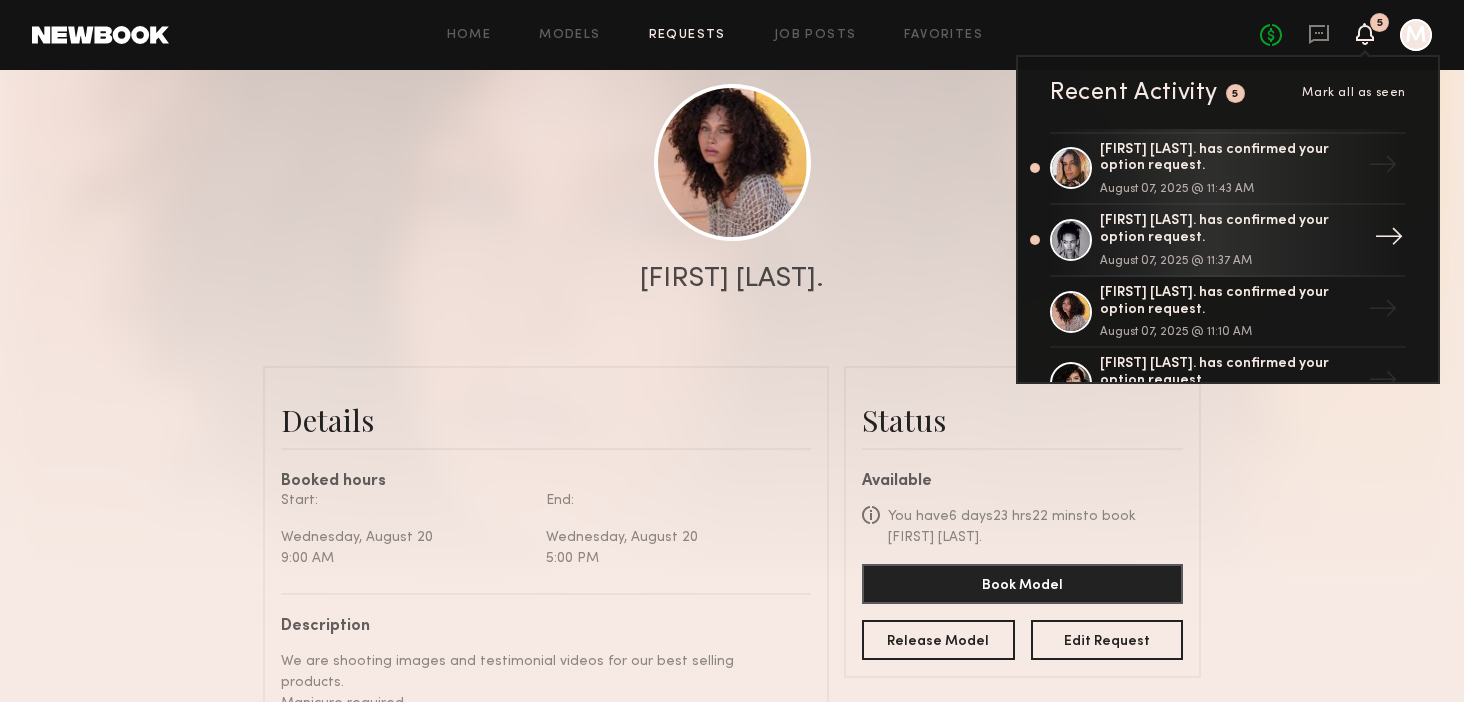 scroll, scrollTop: 67, scrollLeft: 0, axis: vertical 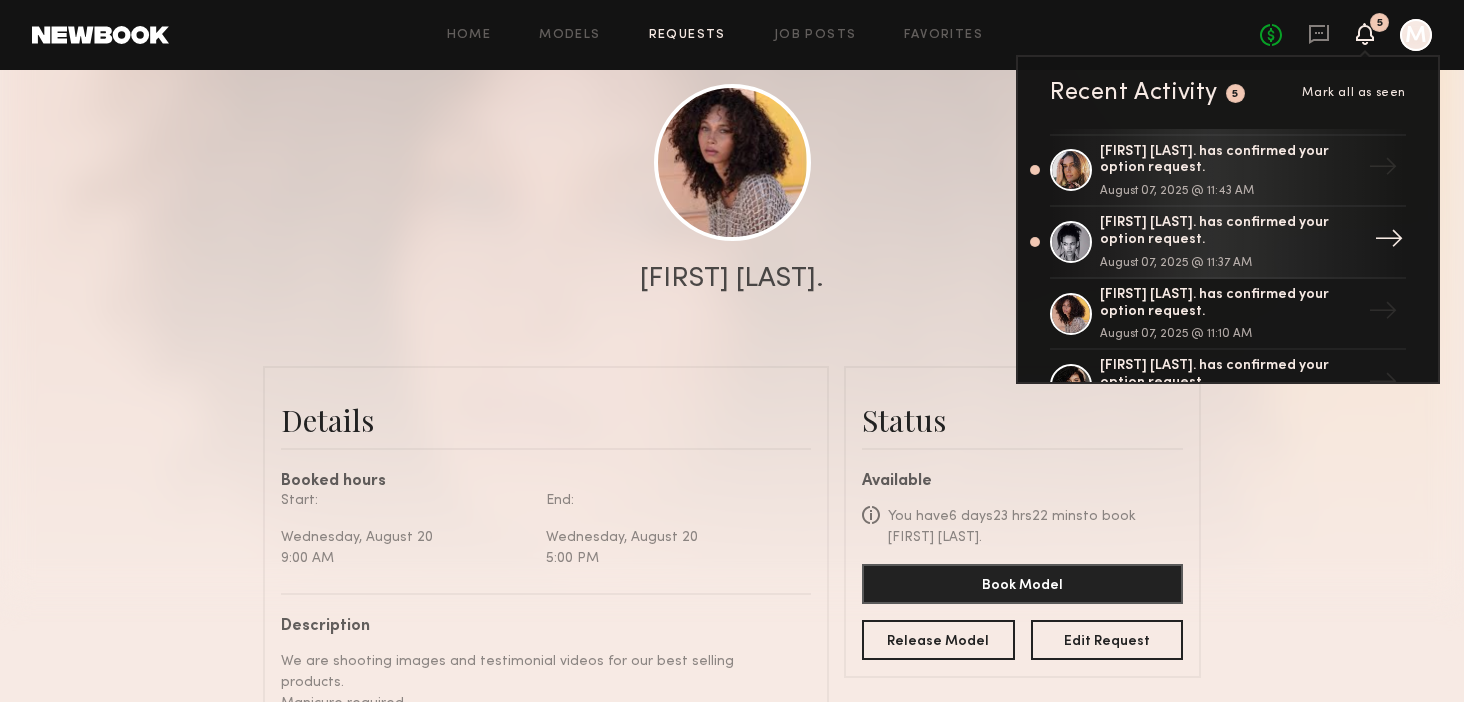 click on "Jordyn F. has confirmed your option request. August 07, 2025 @ 11:37 AM" 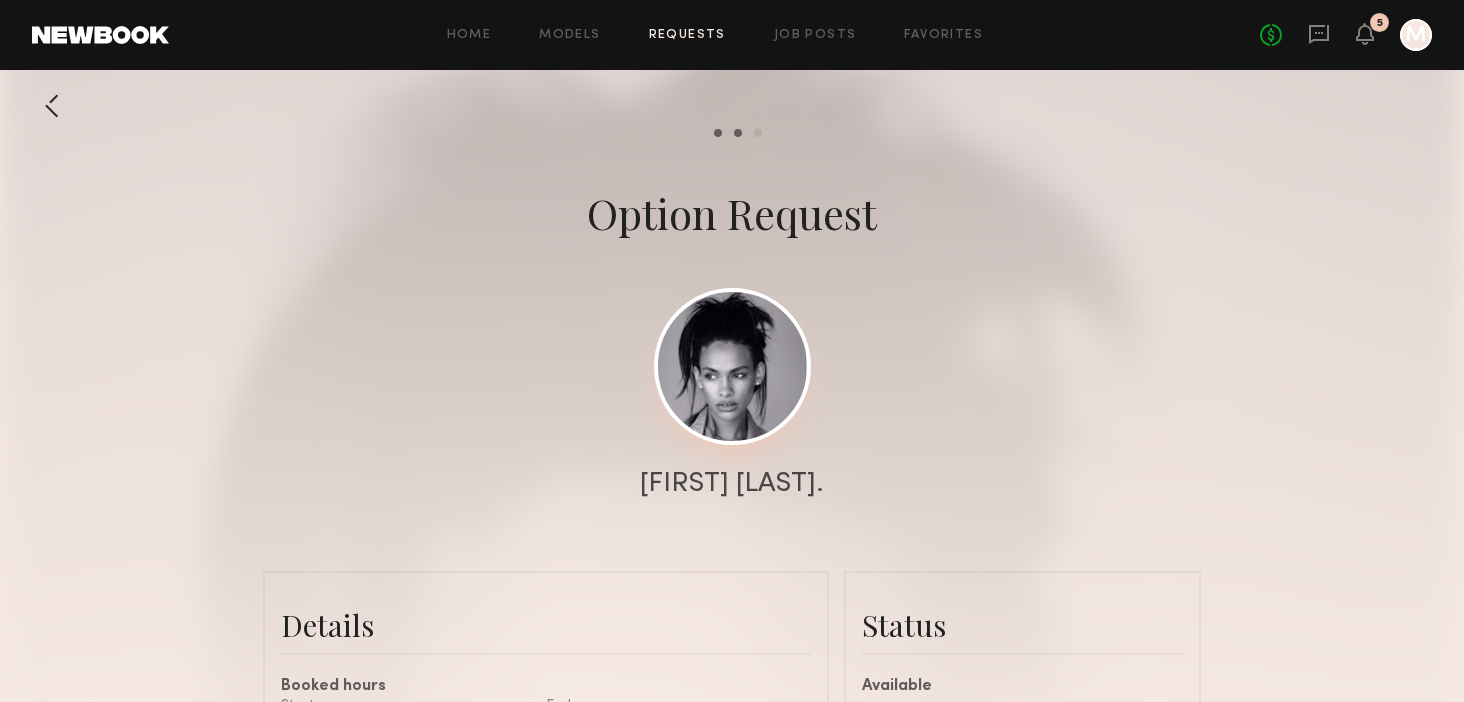 click 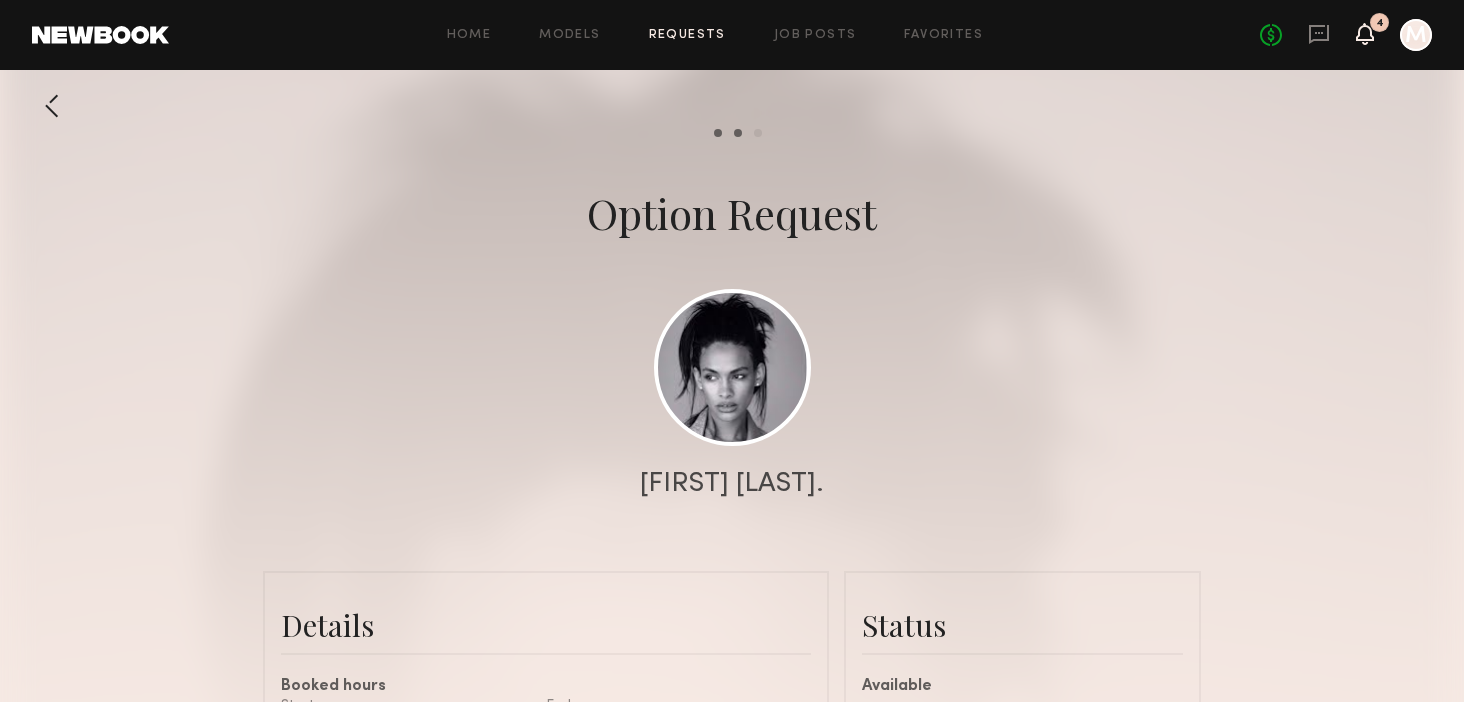 click 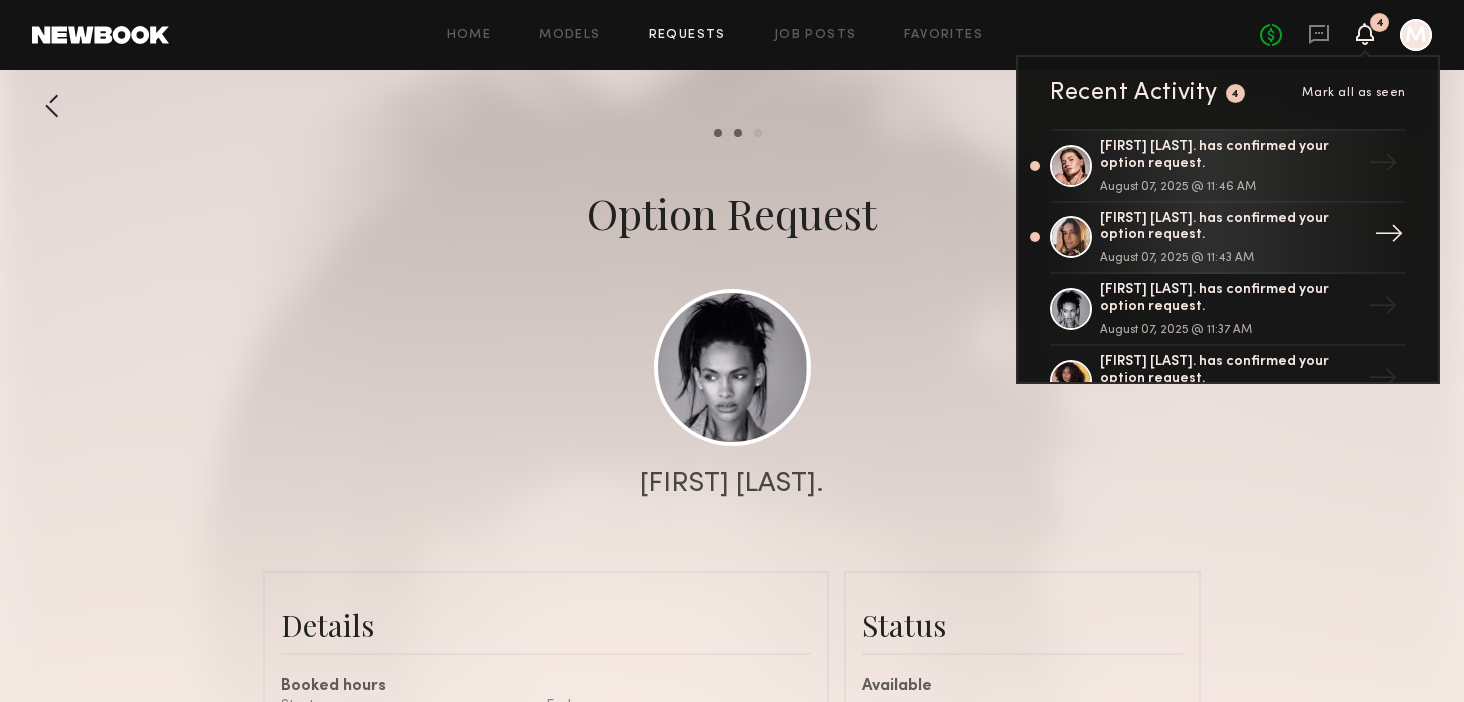 click on "Carrie A. has confirmed your option request." 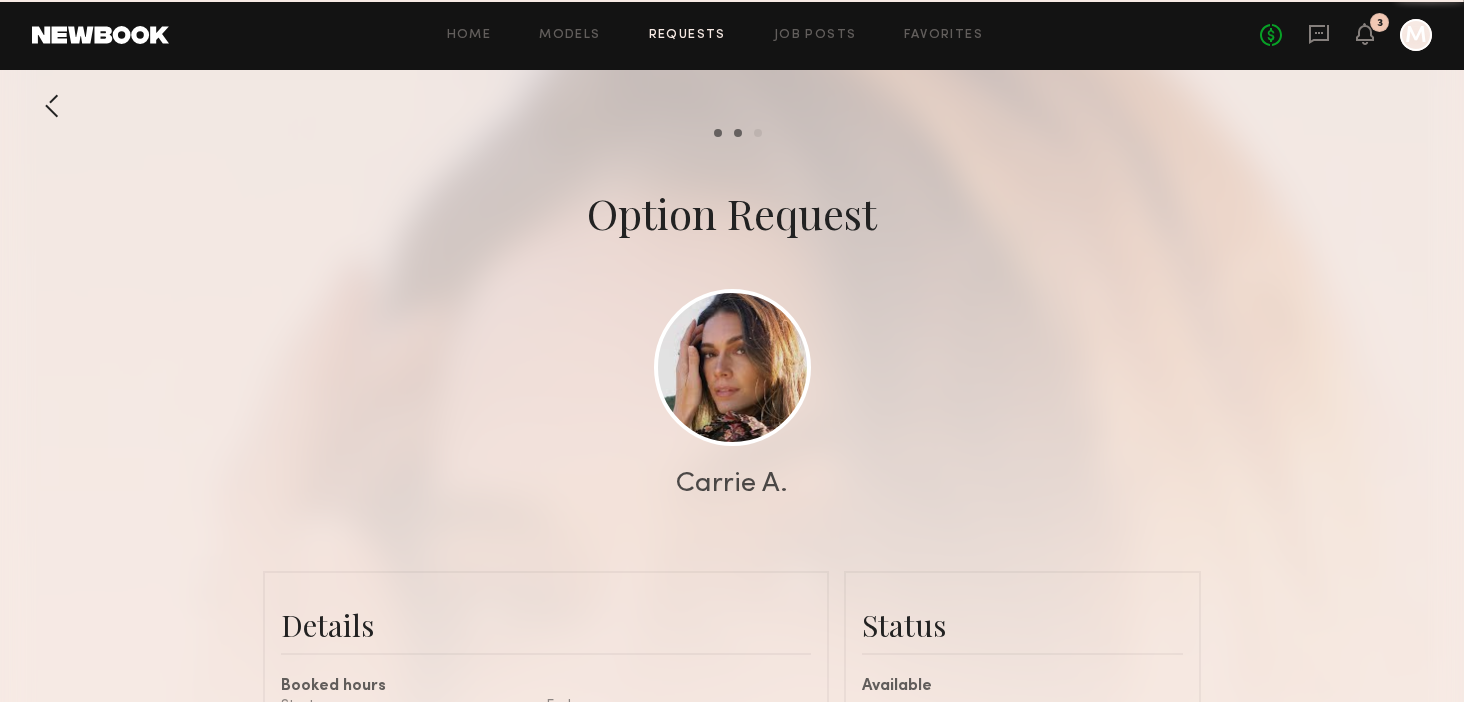 scroll, scrollTop: 686, scrollLeft: 0, axis: vertical 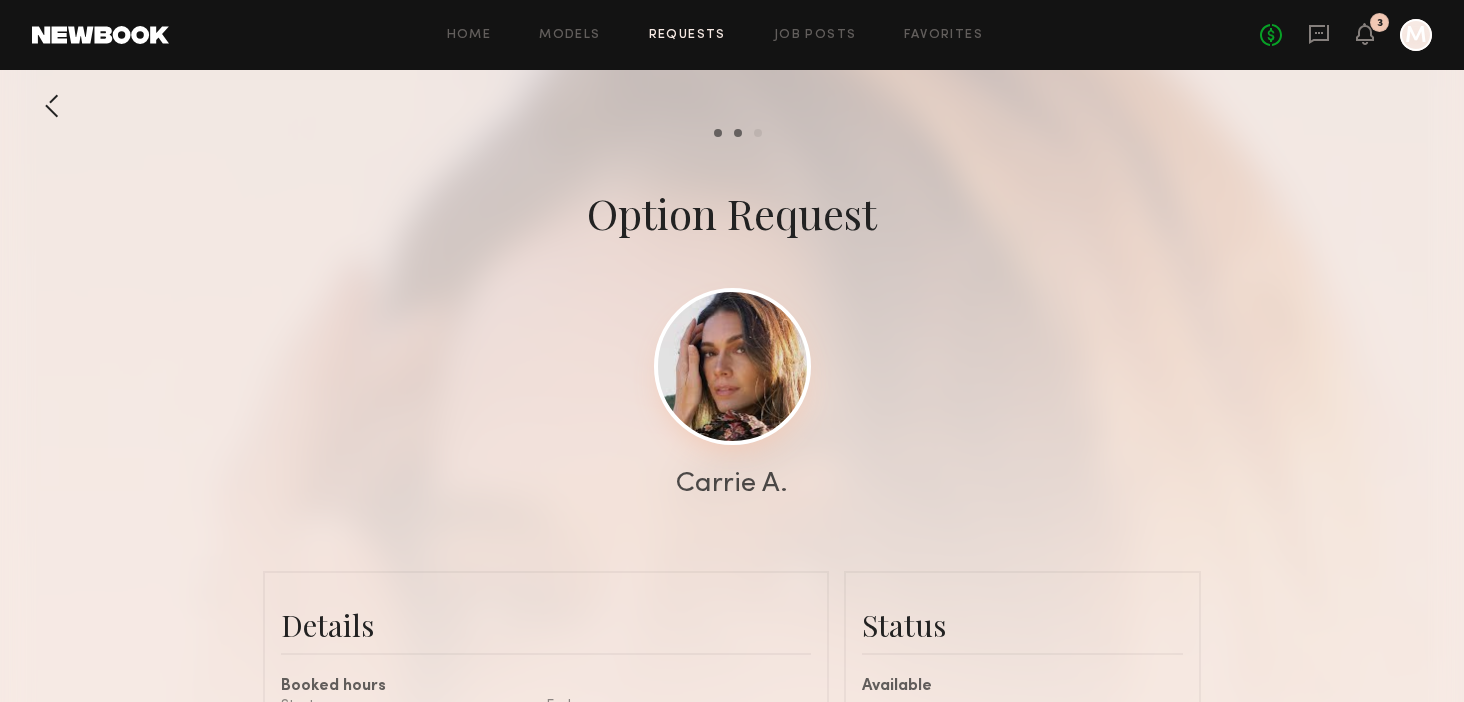 click 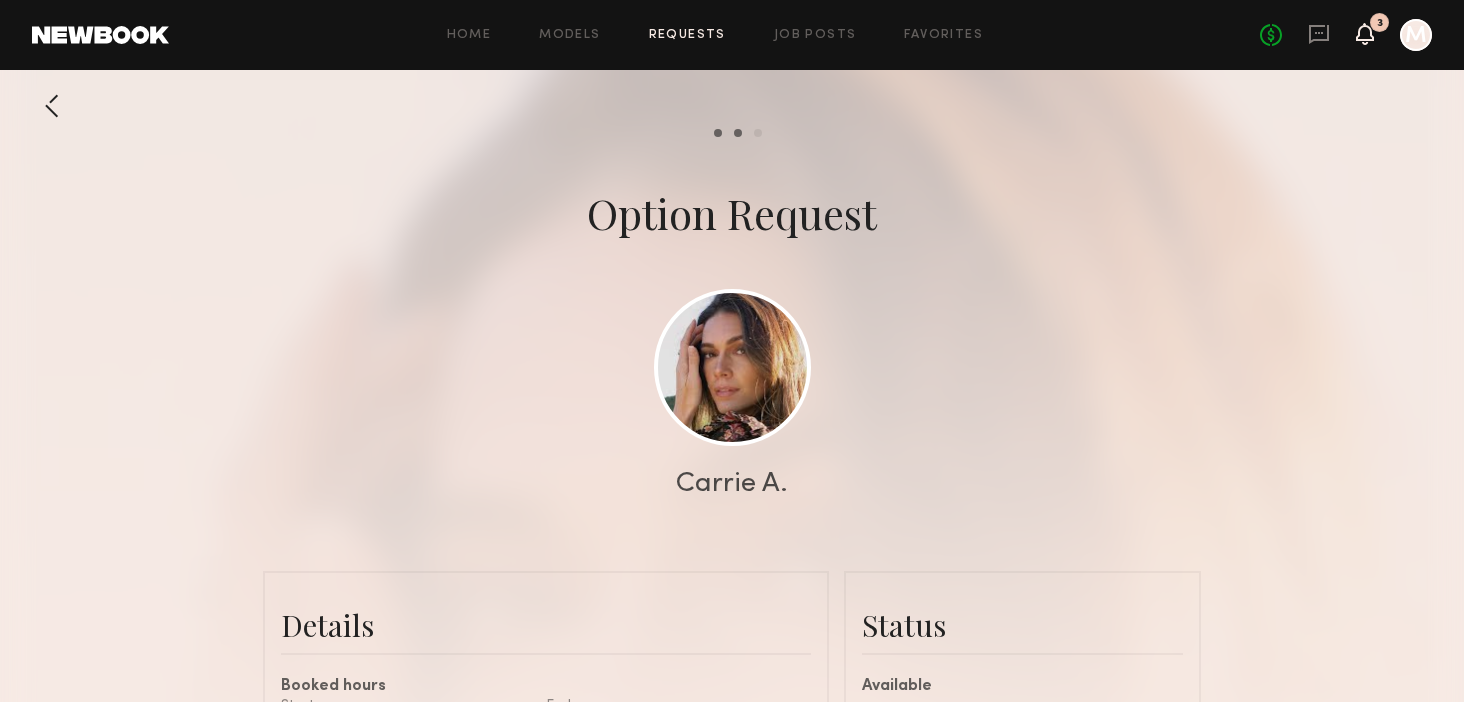 click 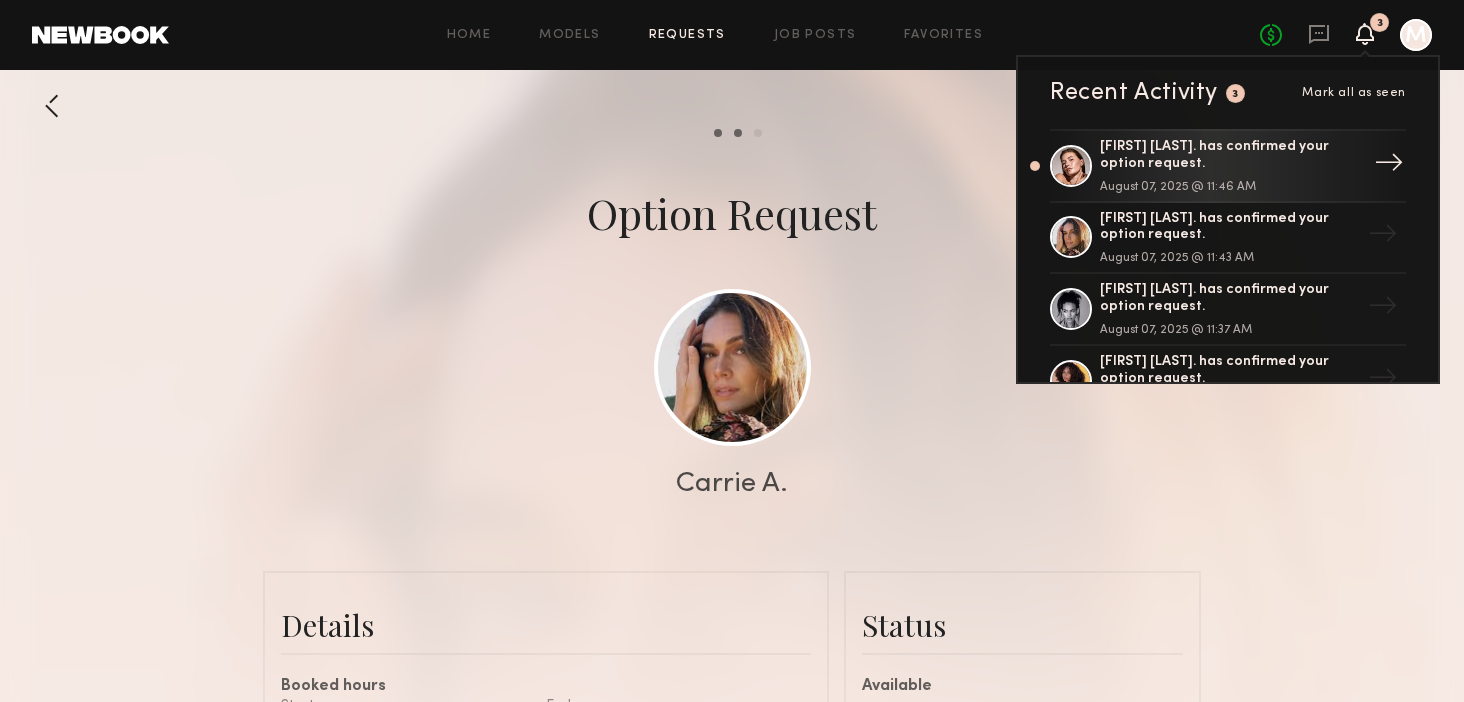click on "Chelsey M. has confirmed your option request." 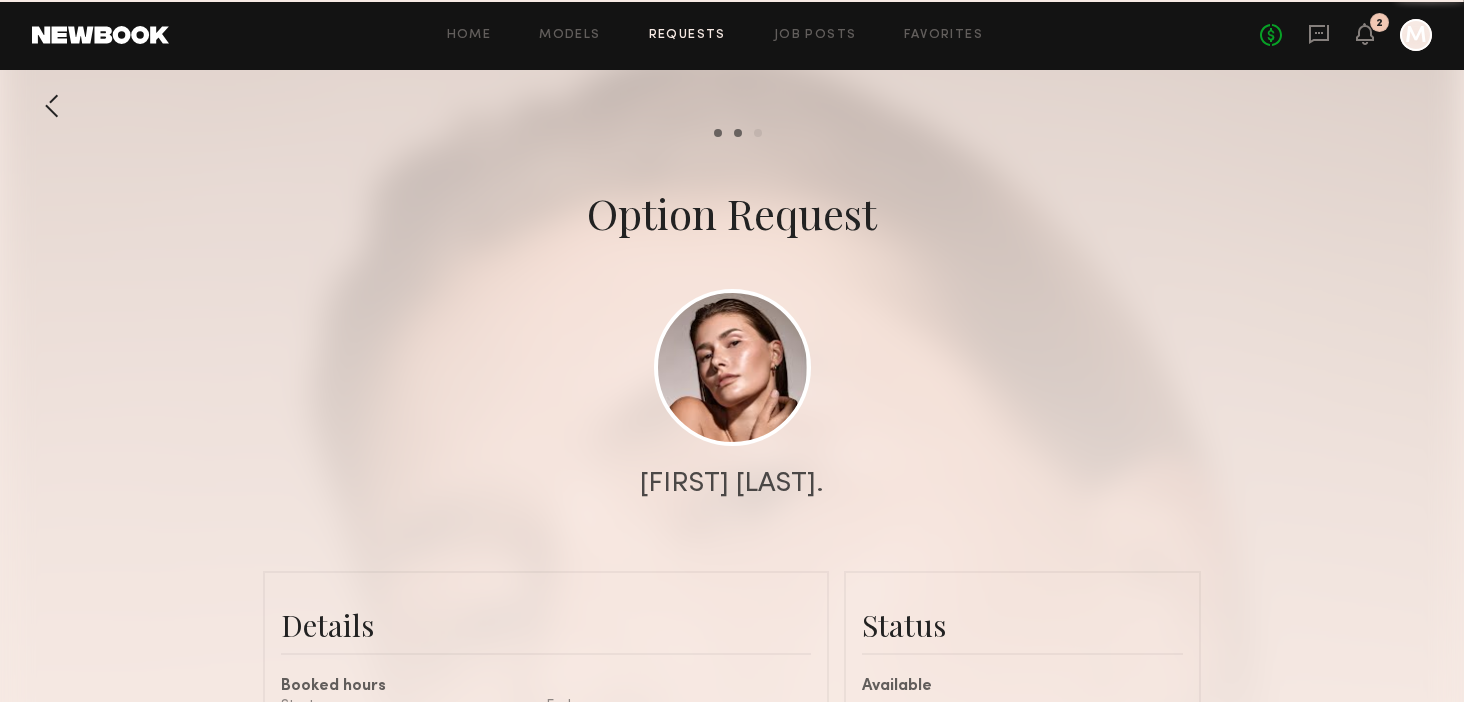 scroll, scrollTop: 1273, scrollLeft: 0, axis: vertical 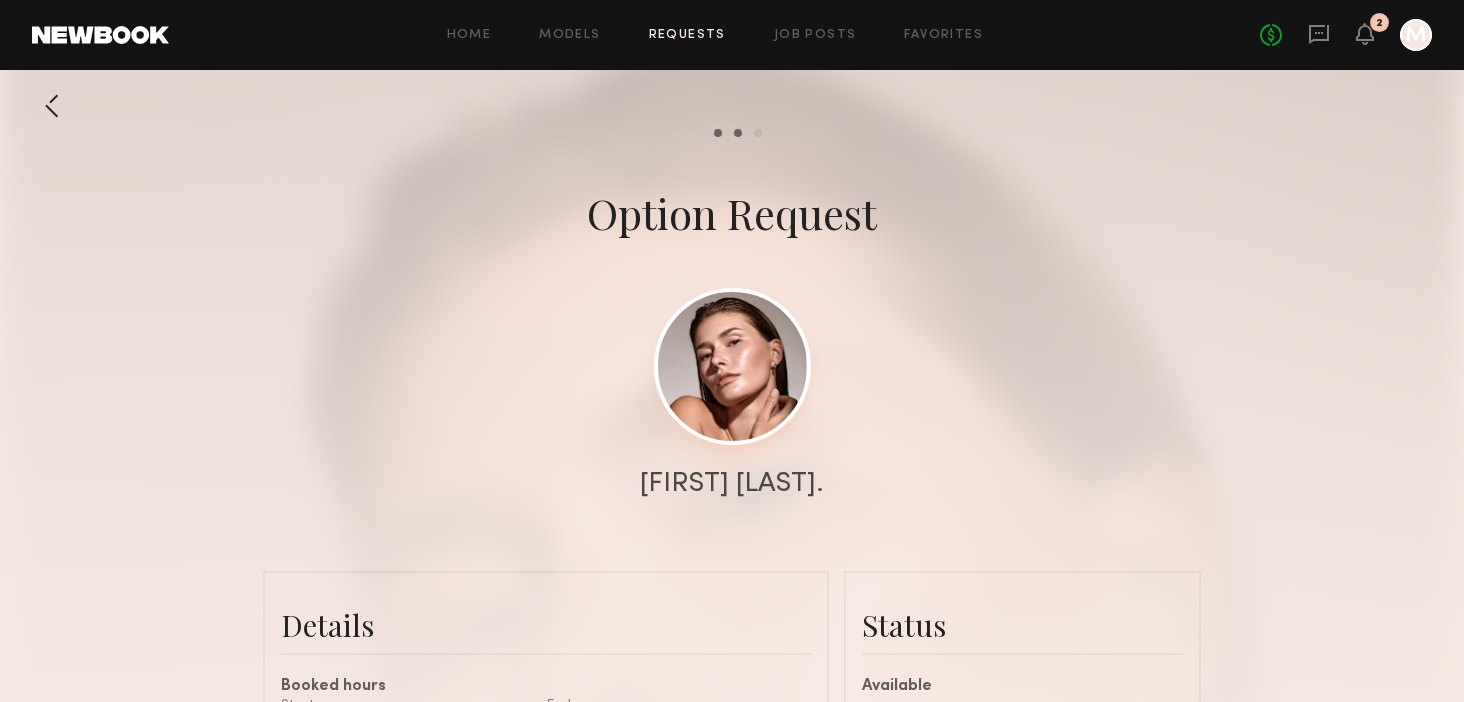 click 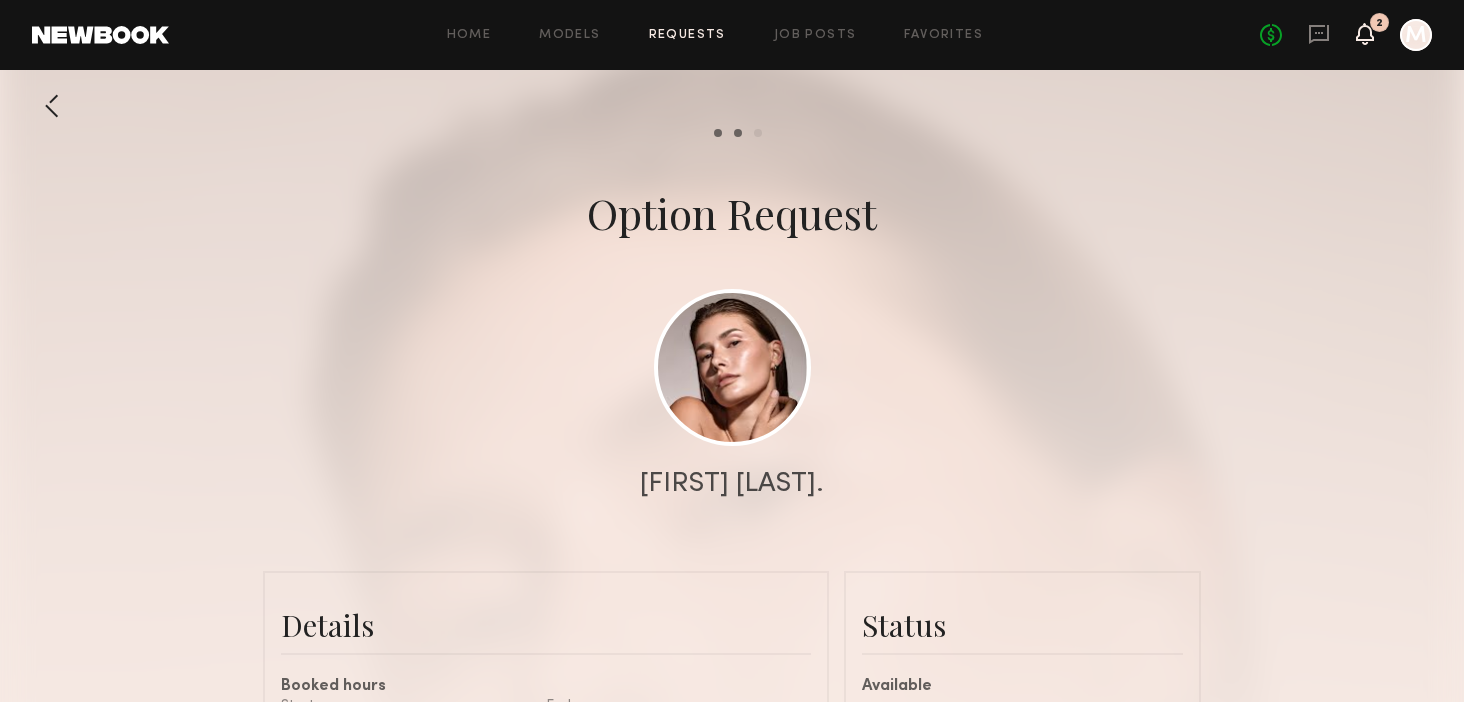 click 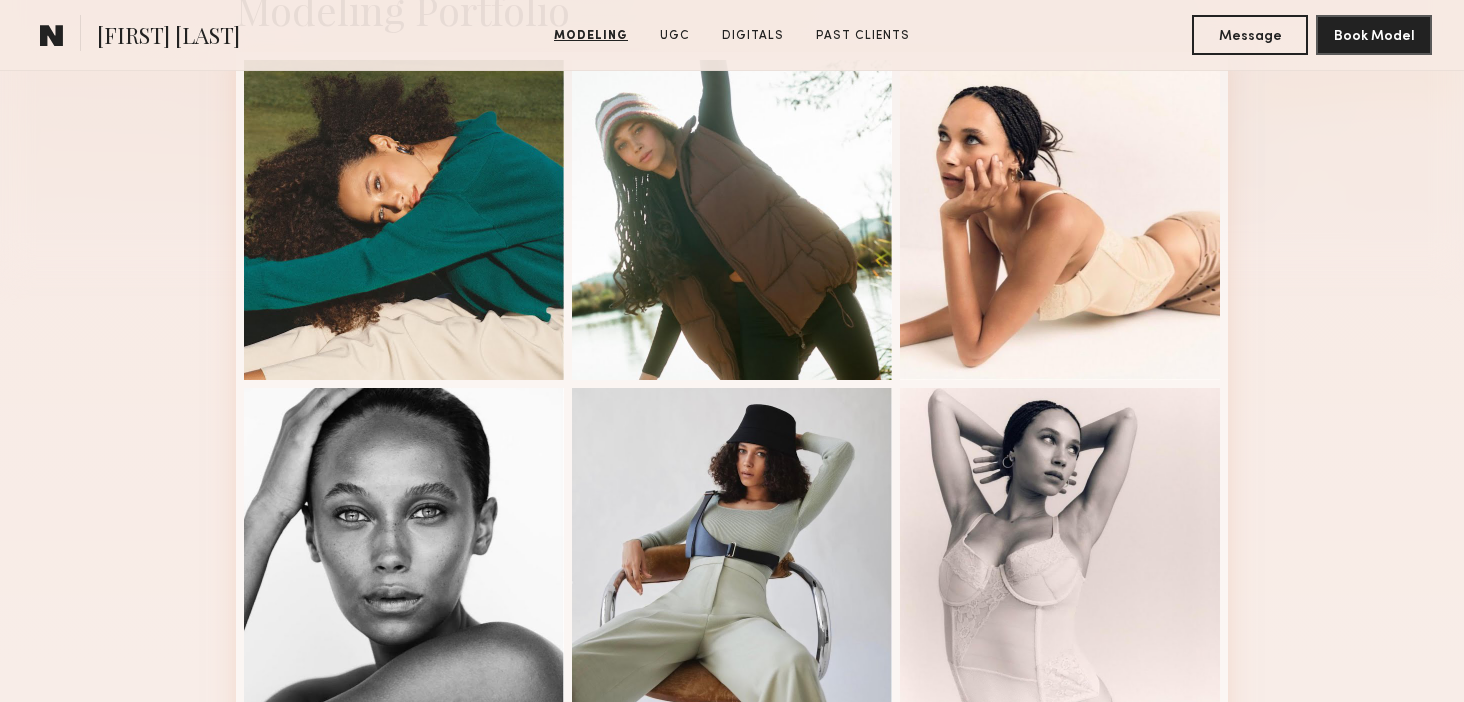 scroll, scrollTop: 533, scrollLeft: 0, axis: vertical 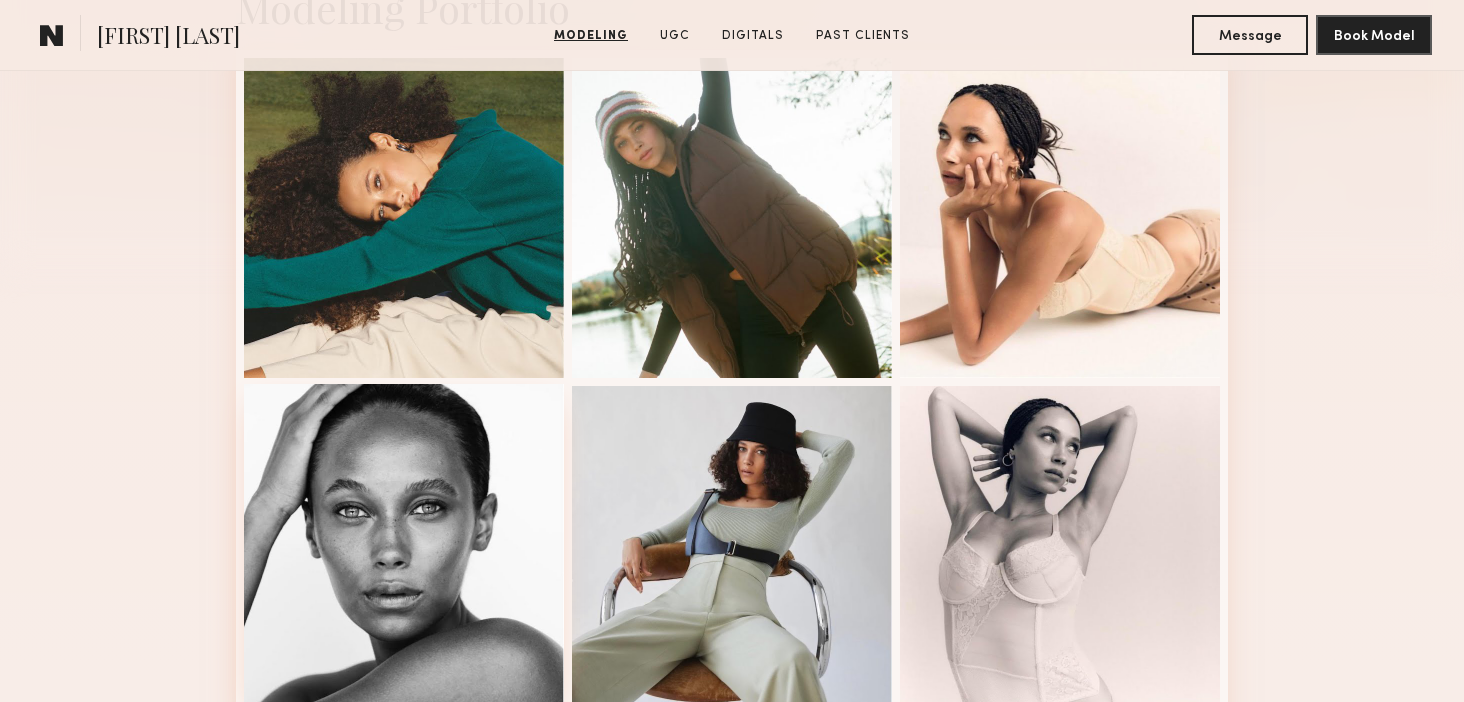 click at bounding box center [404, 544] 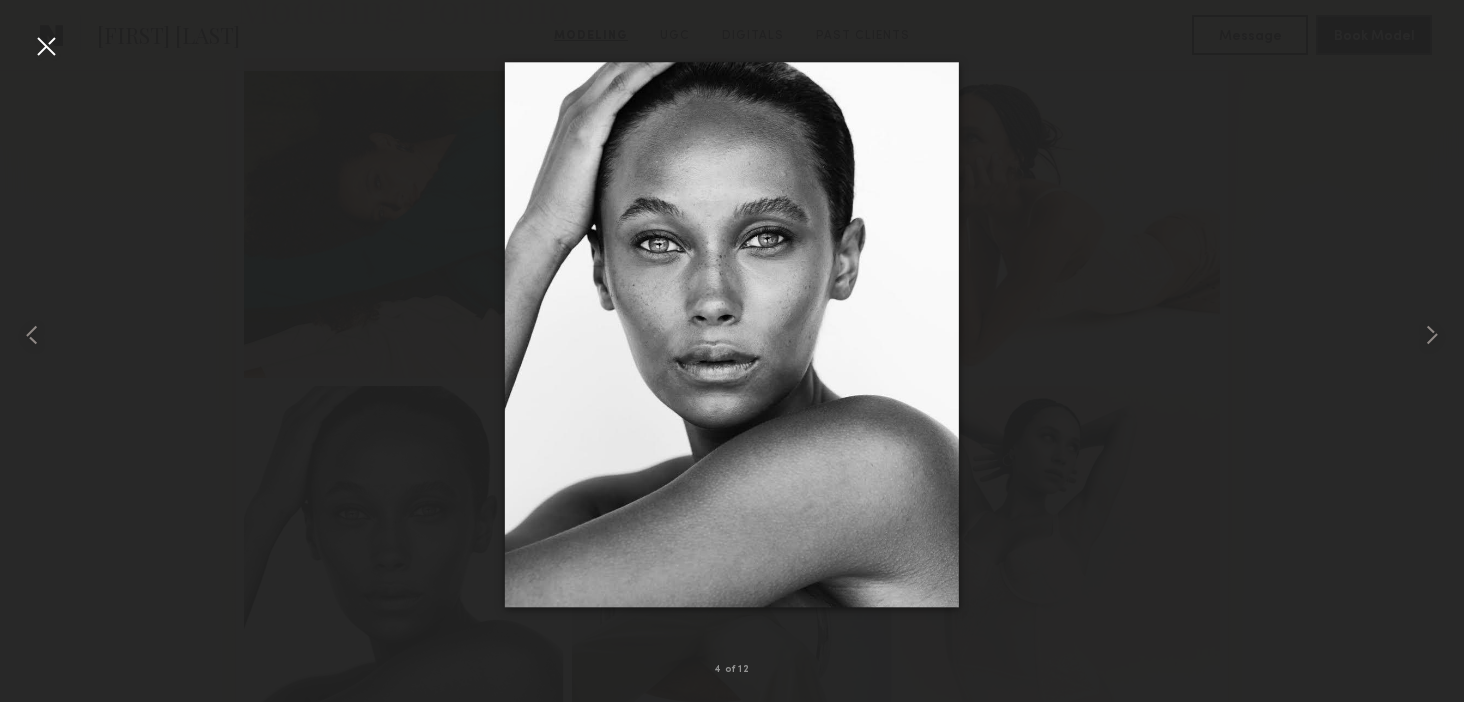 click at bounding box center [46, 46] 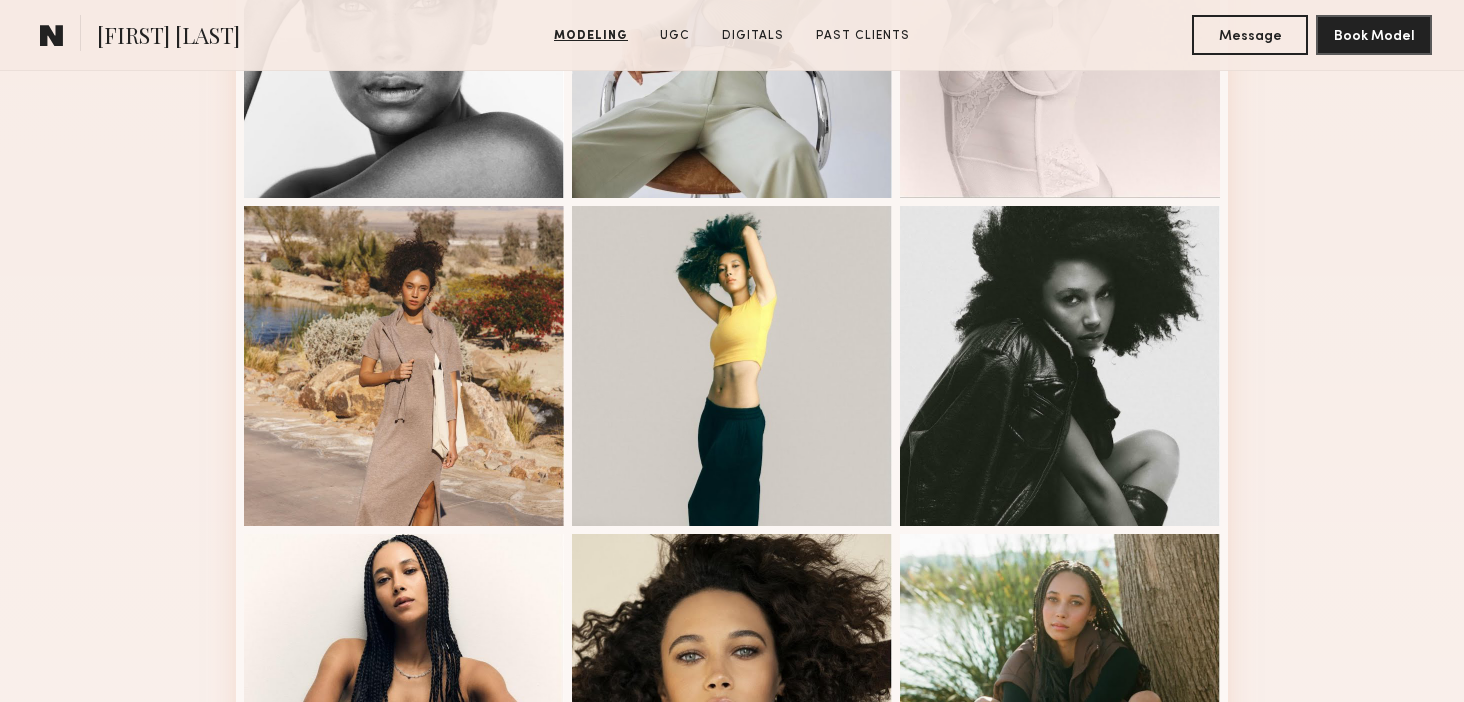 scroll, scrollTop: 1062, scrollLeft: 0, axis: vertical 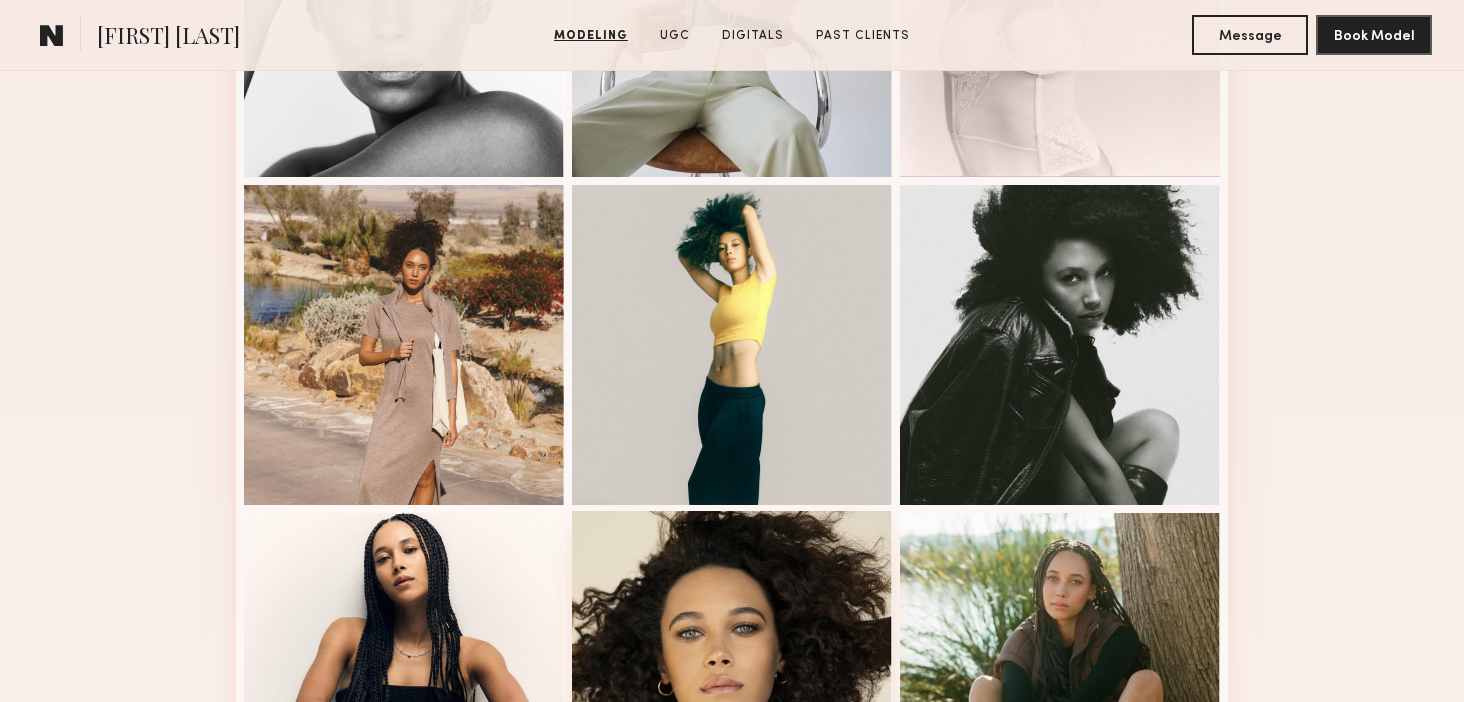 click at bounding box center (732, 671) 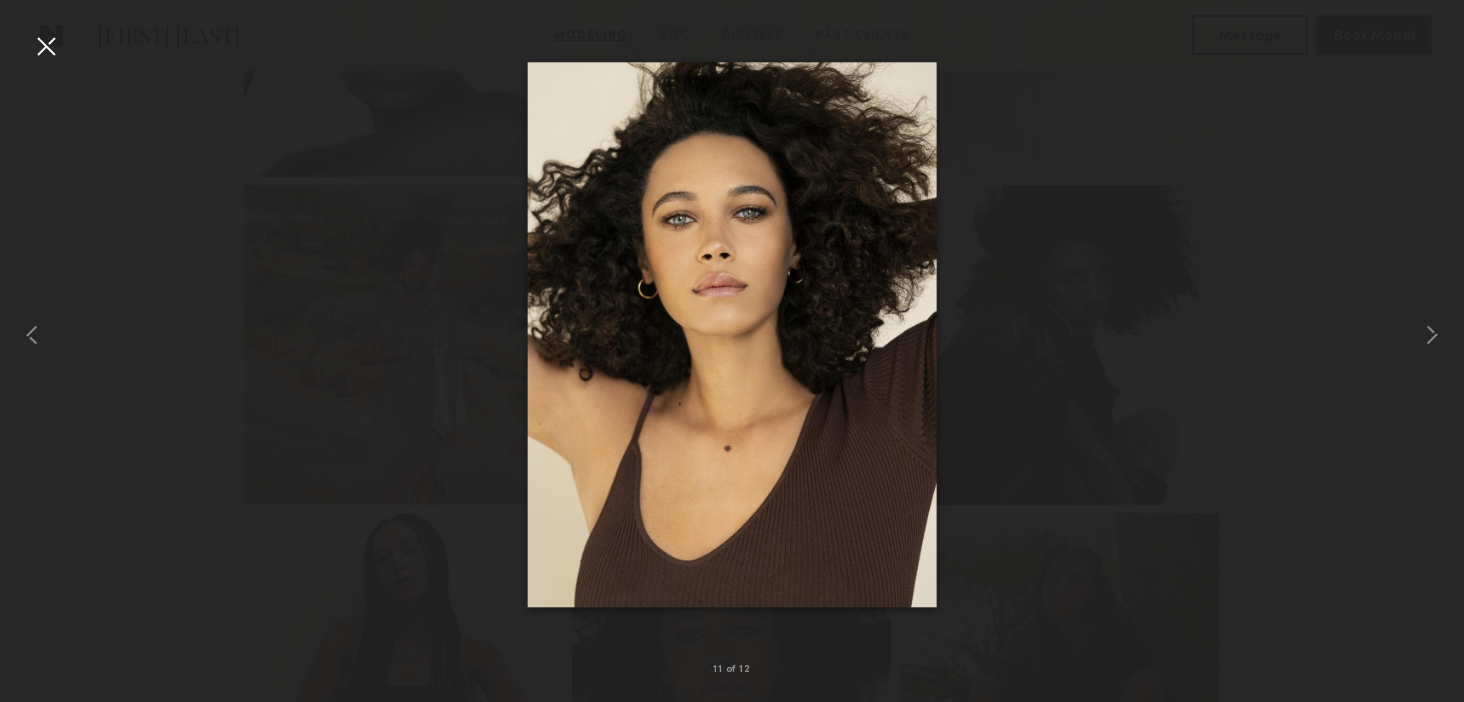 click at bounding box center (46, 46) 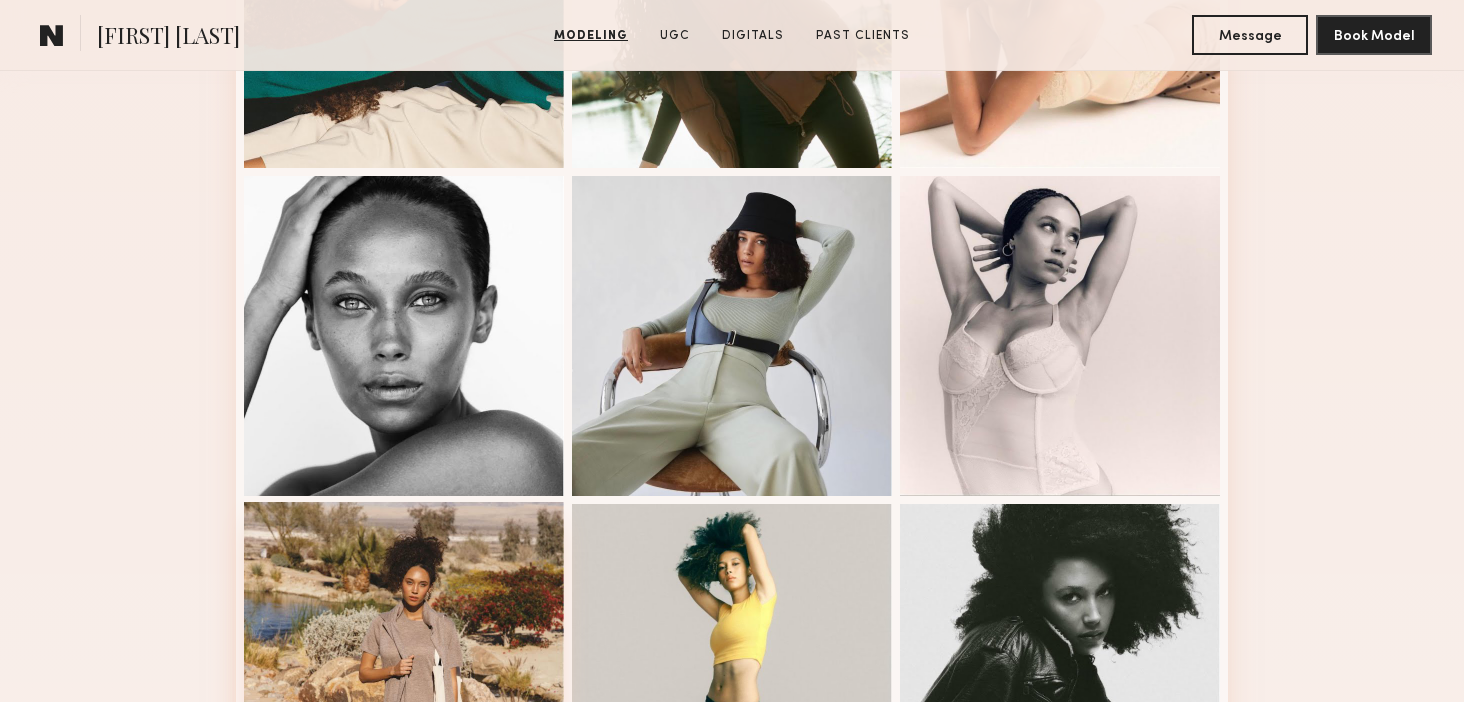 scroll, scrollTop: 742, scrollLeft: 0, axis: vertical 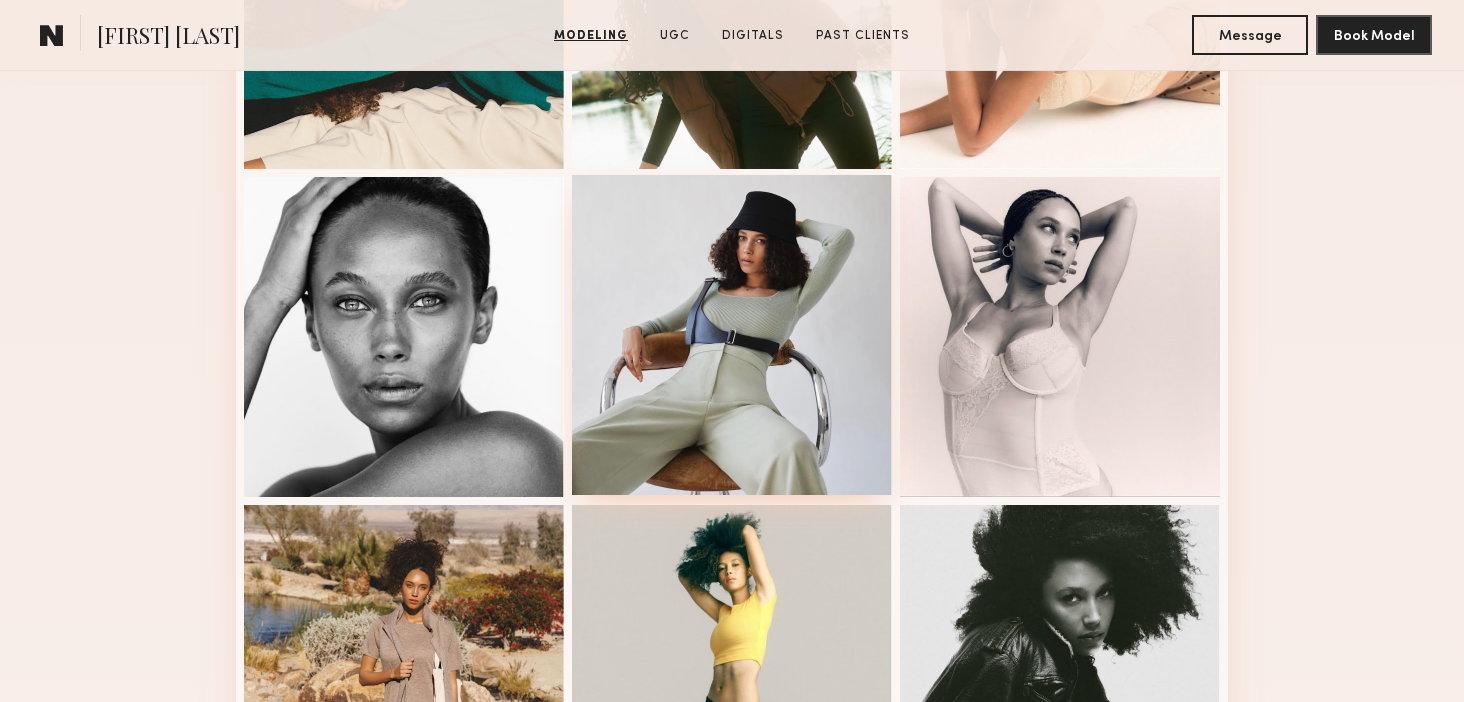 click at bounding box center (732, 335) 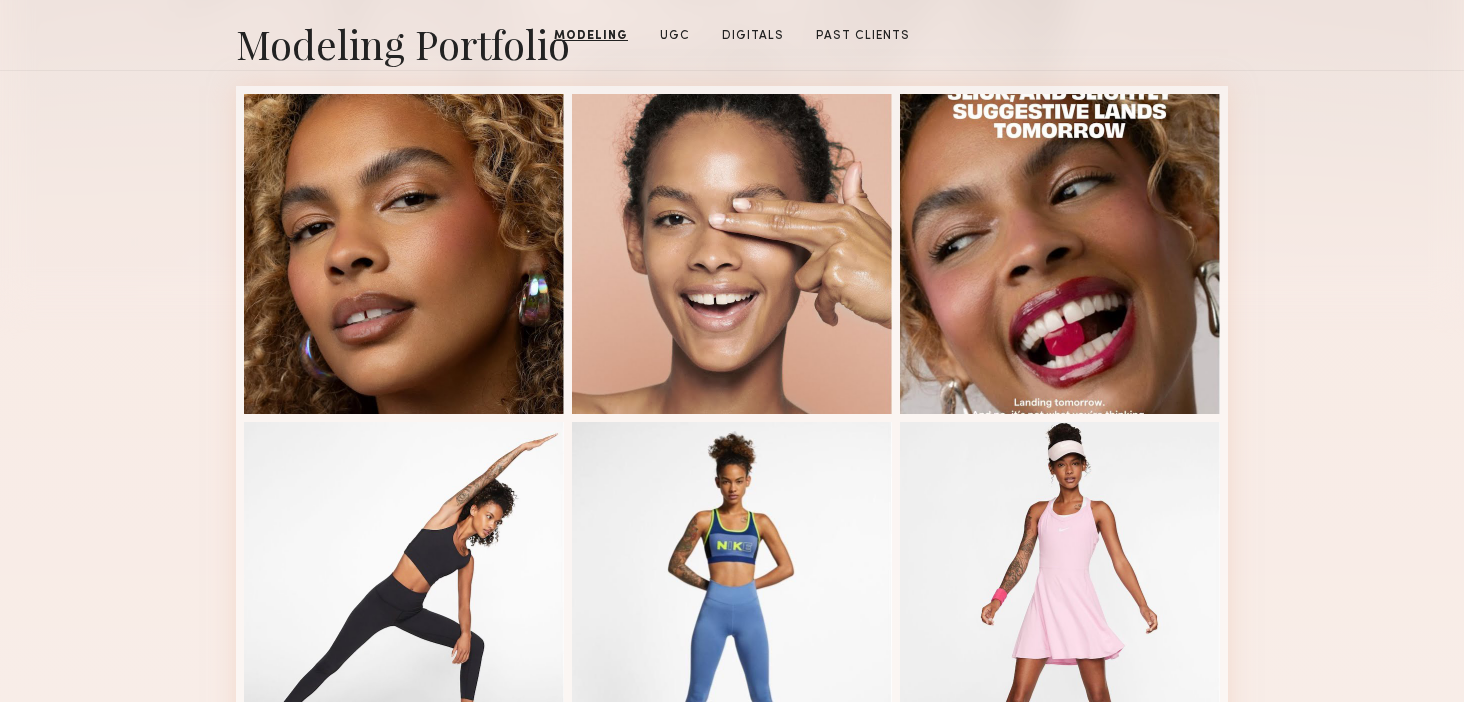 scroll, scrollTop: 509, scrollLeft: 0, axis: vertical 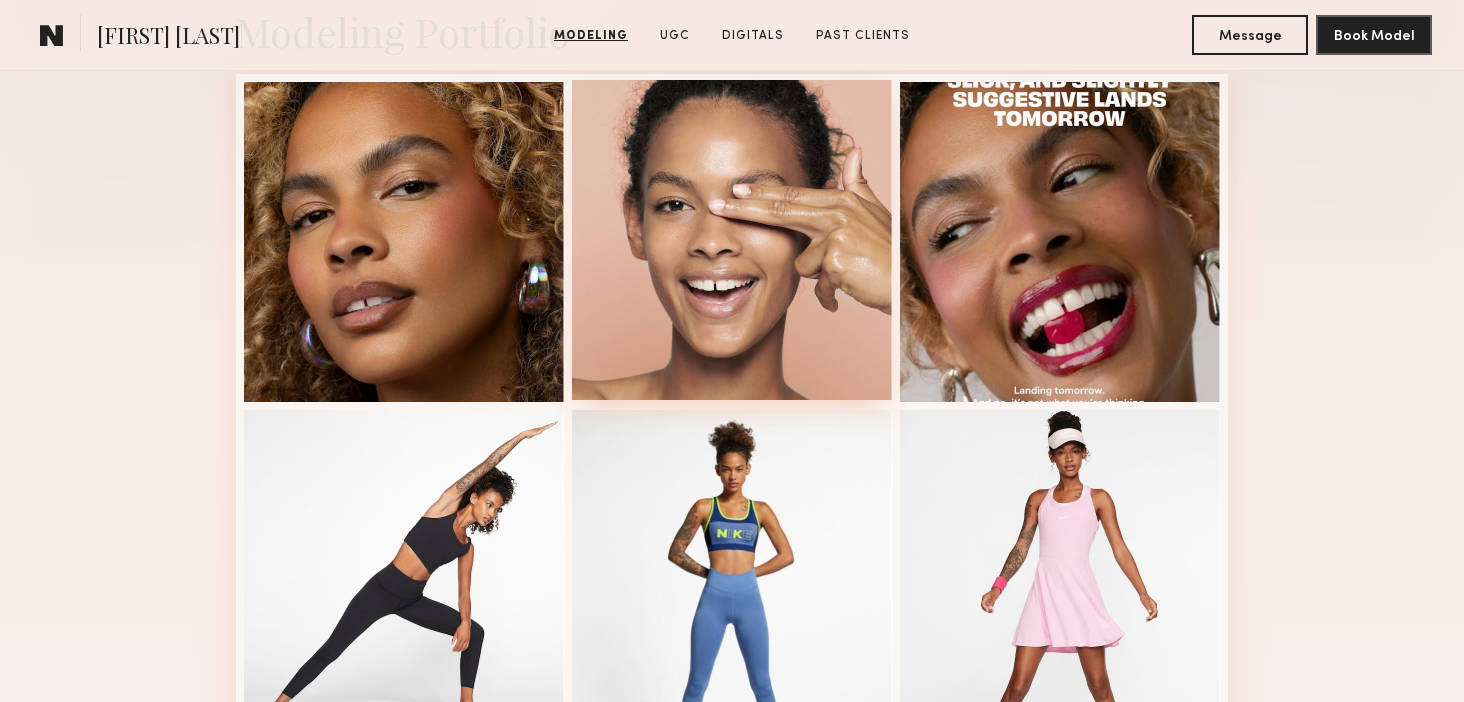 click at bounding box center (732, 240) 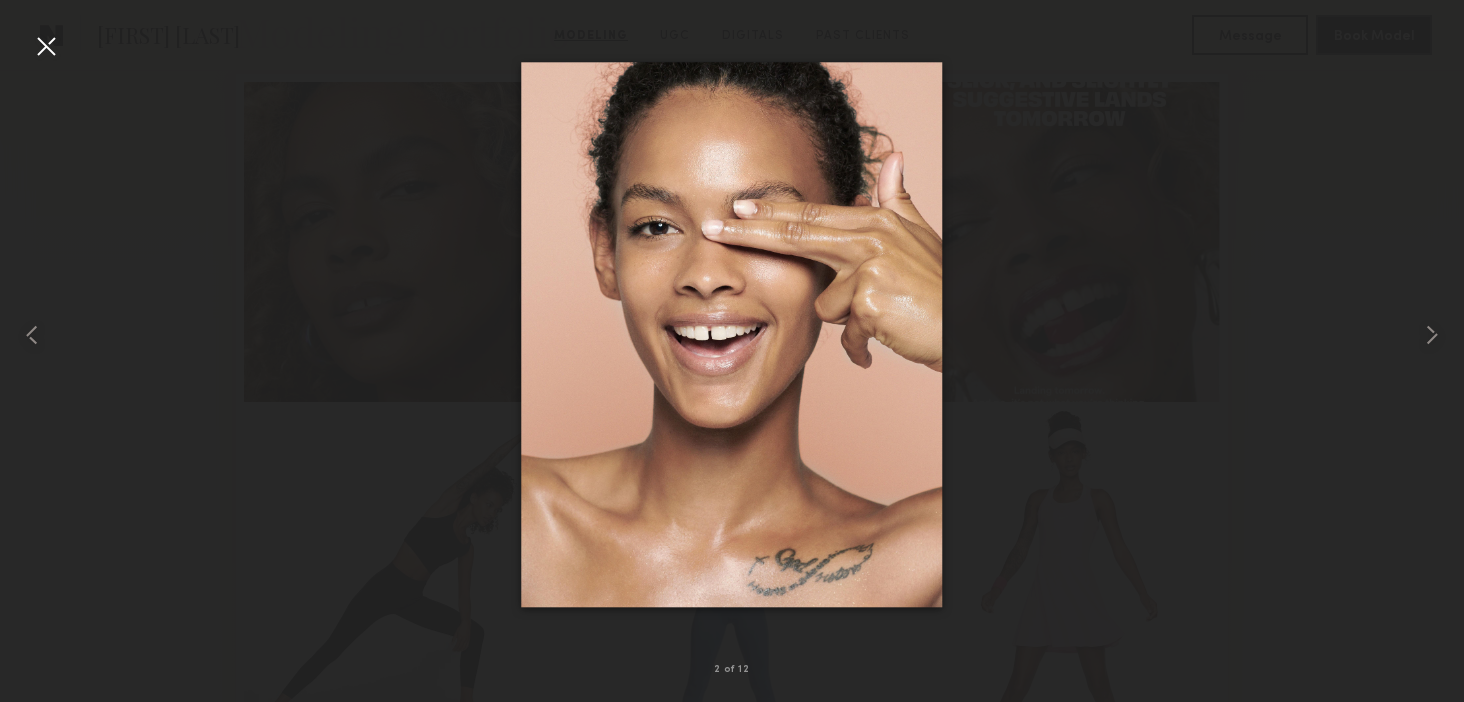 click at bounding box center (46, 46) 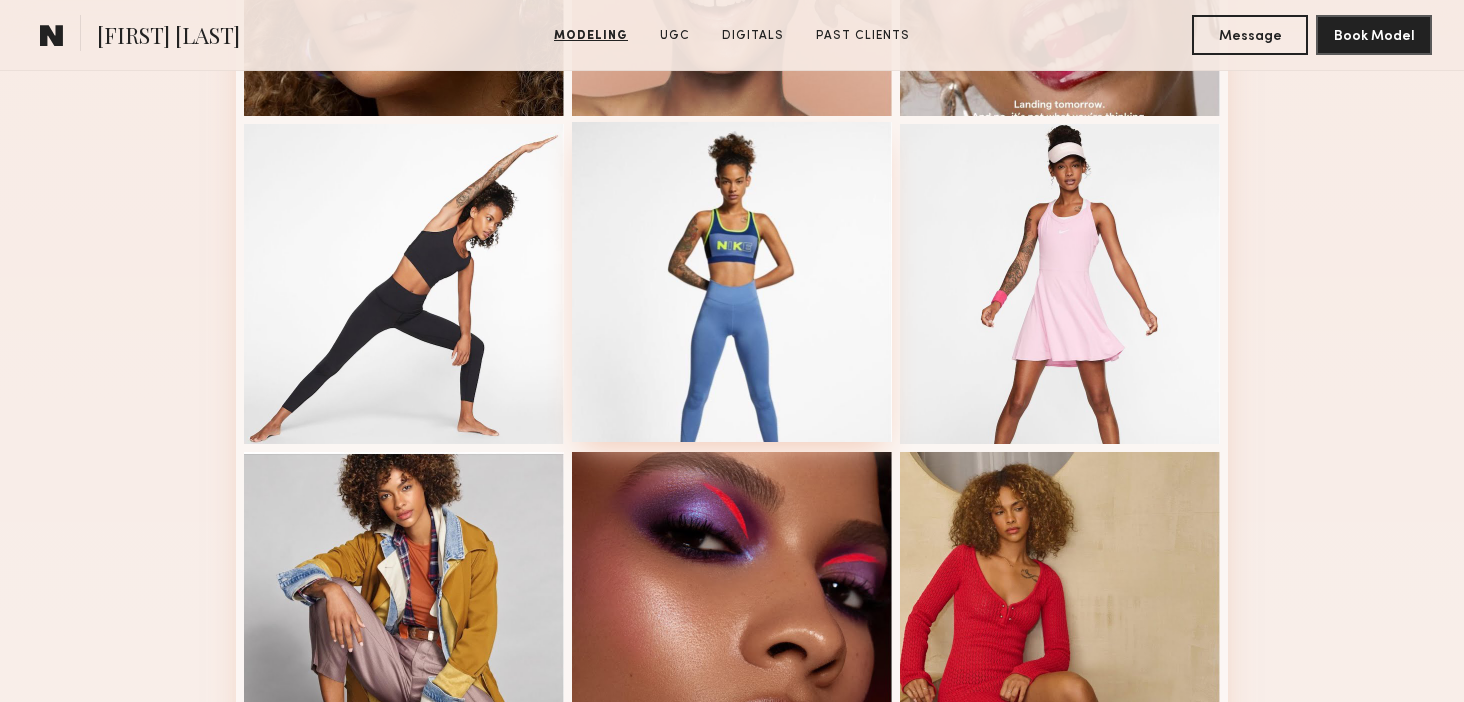 scroll, scrollTop: 804, scrollLeft: 0, axis: vertical 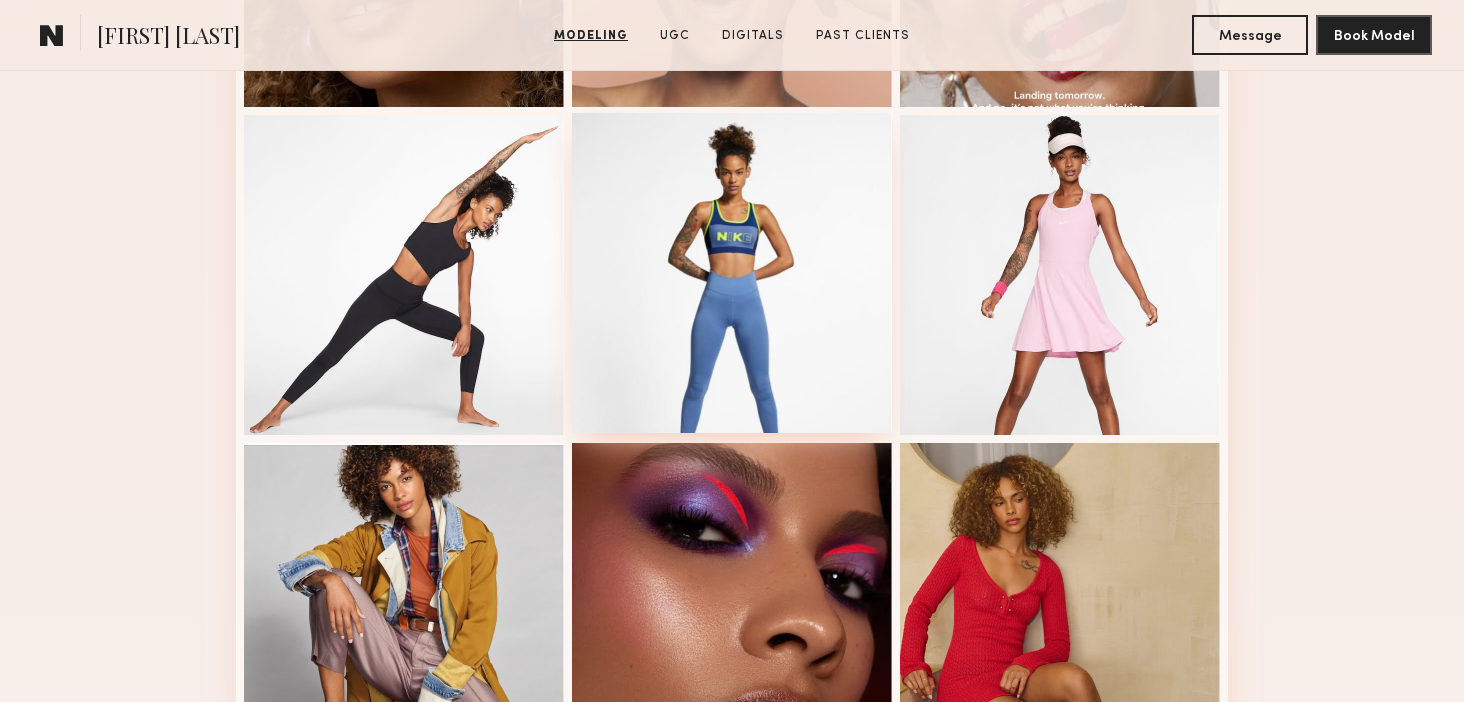 click at bounding box center [732, 273] 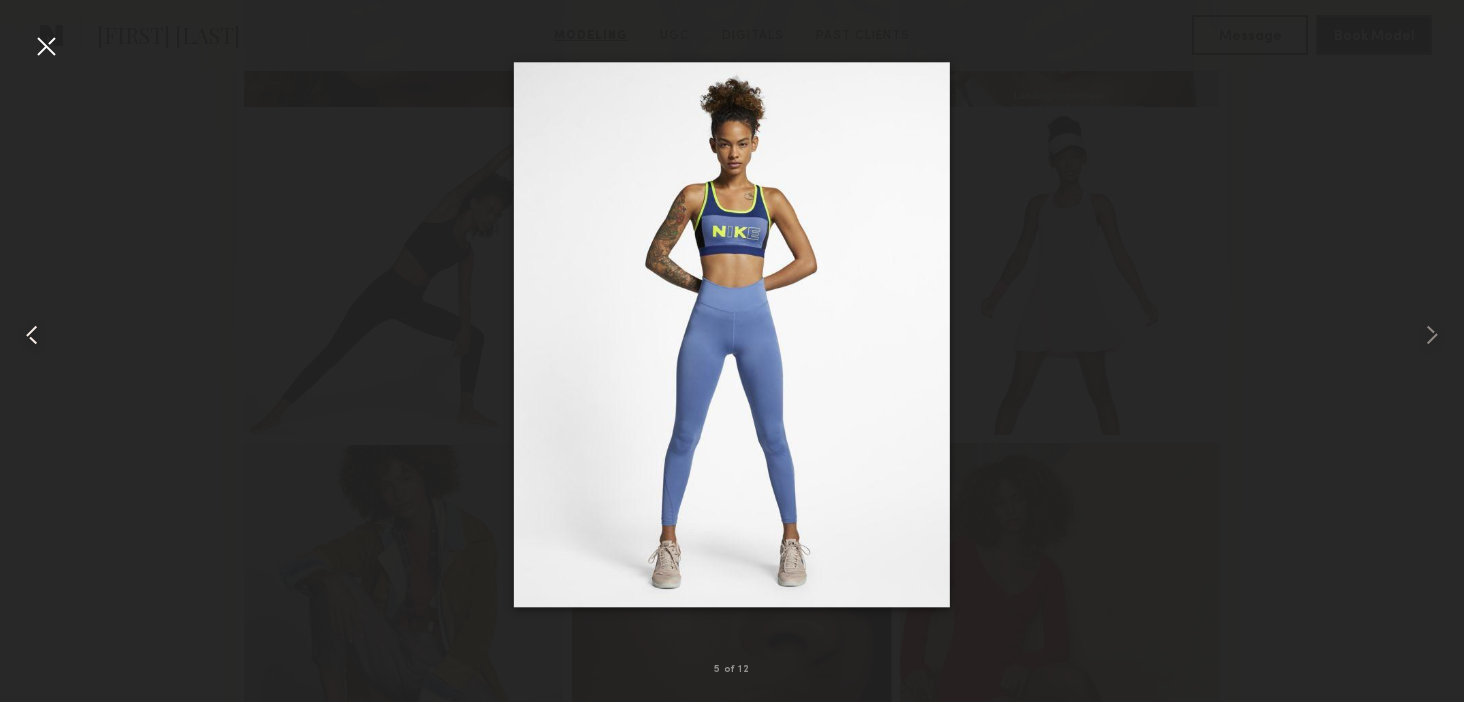 click at bounding box center (46, 46) 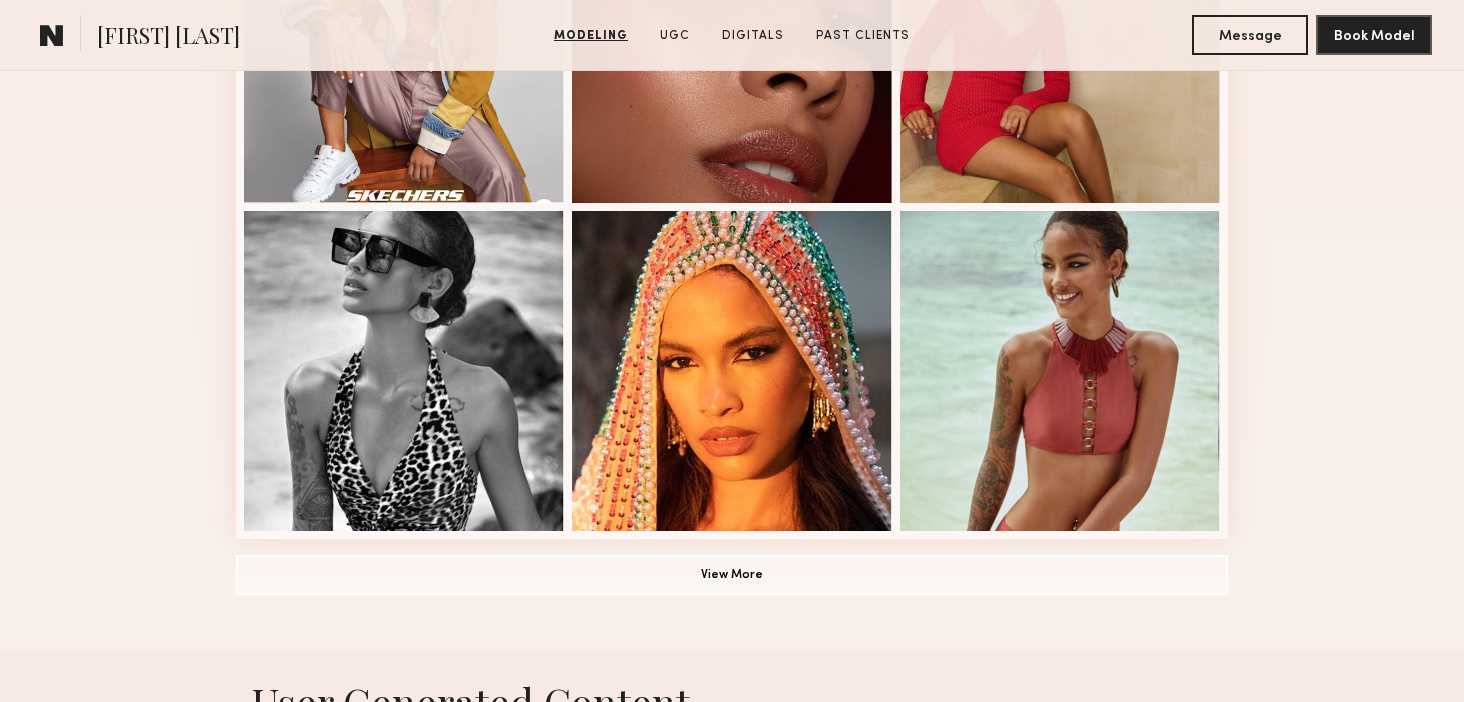 scroll, scrollTop: 1371, scrollLeft: 0, axis: vertical 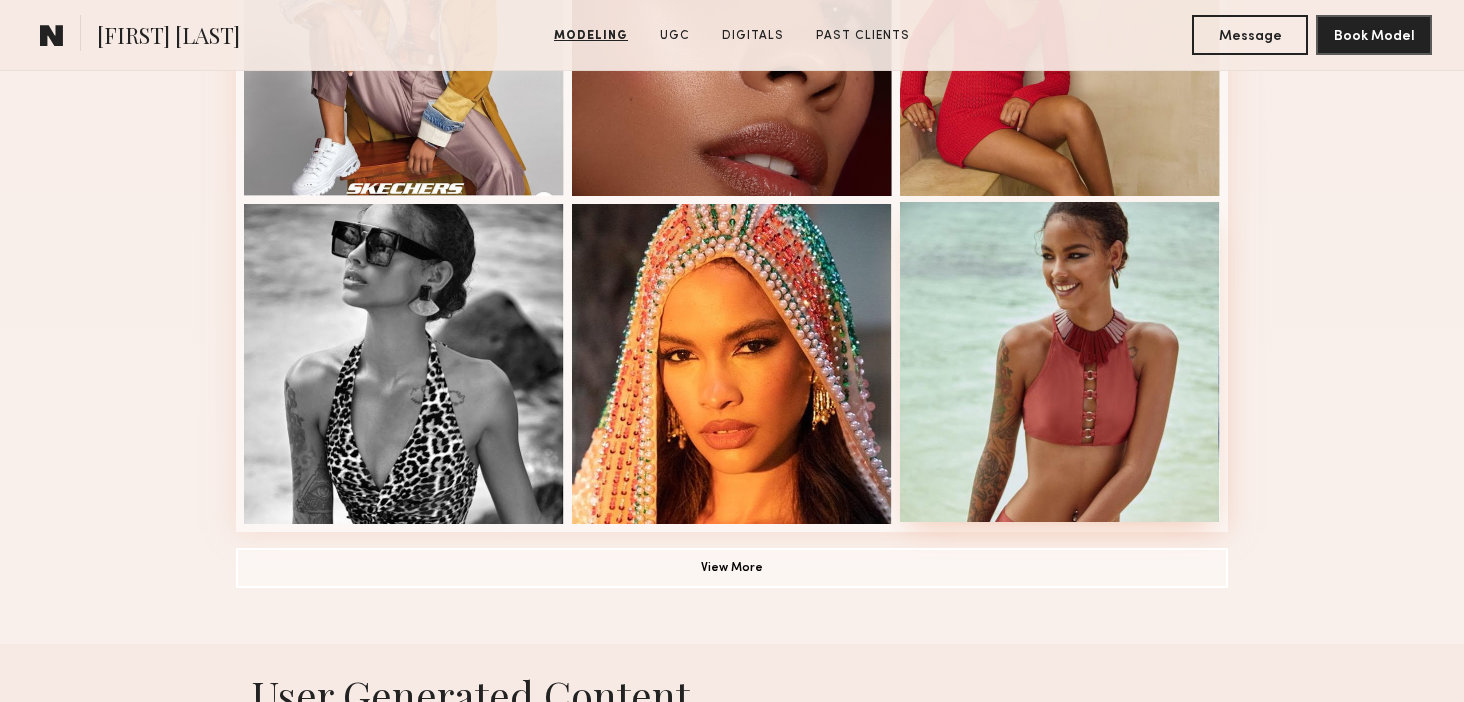 click at bounding box center [1060, 362] 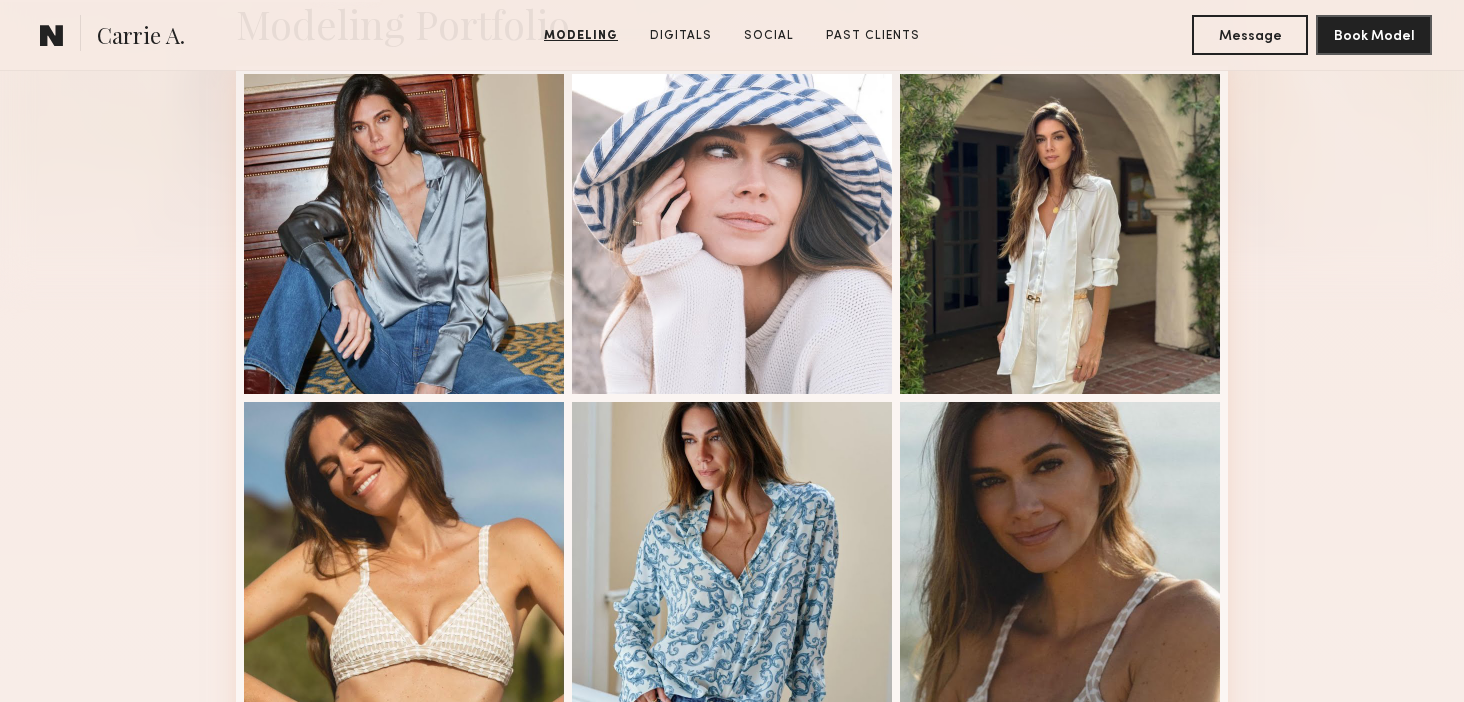 scroll, scrollTop: 519, scrollLeft: 0, axis: vertical 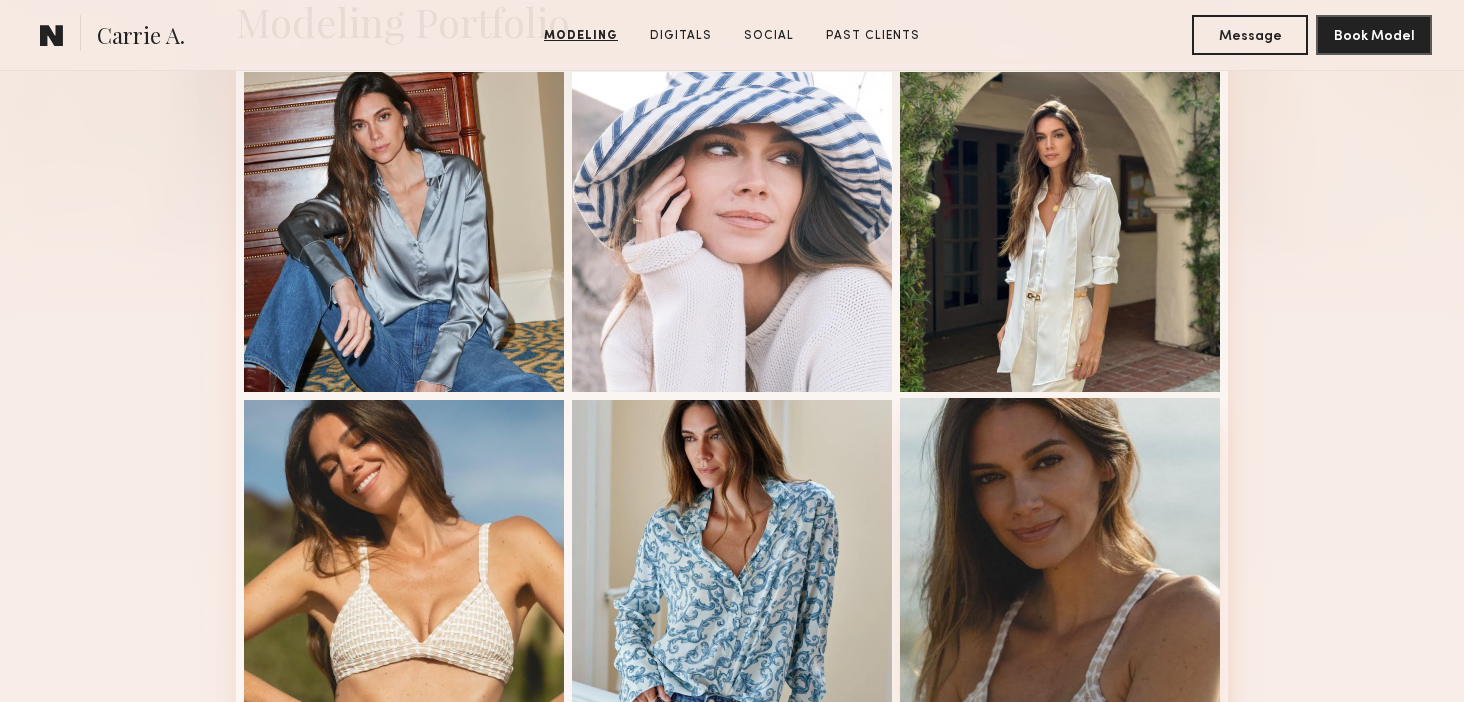 click at bounding box center [1060, 558] 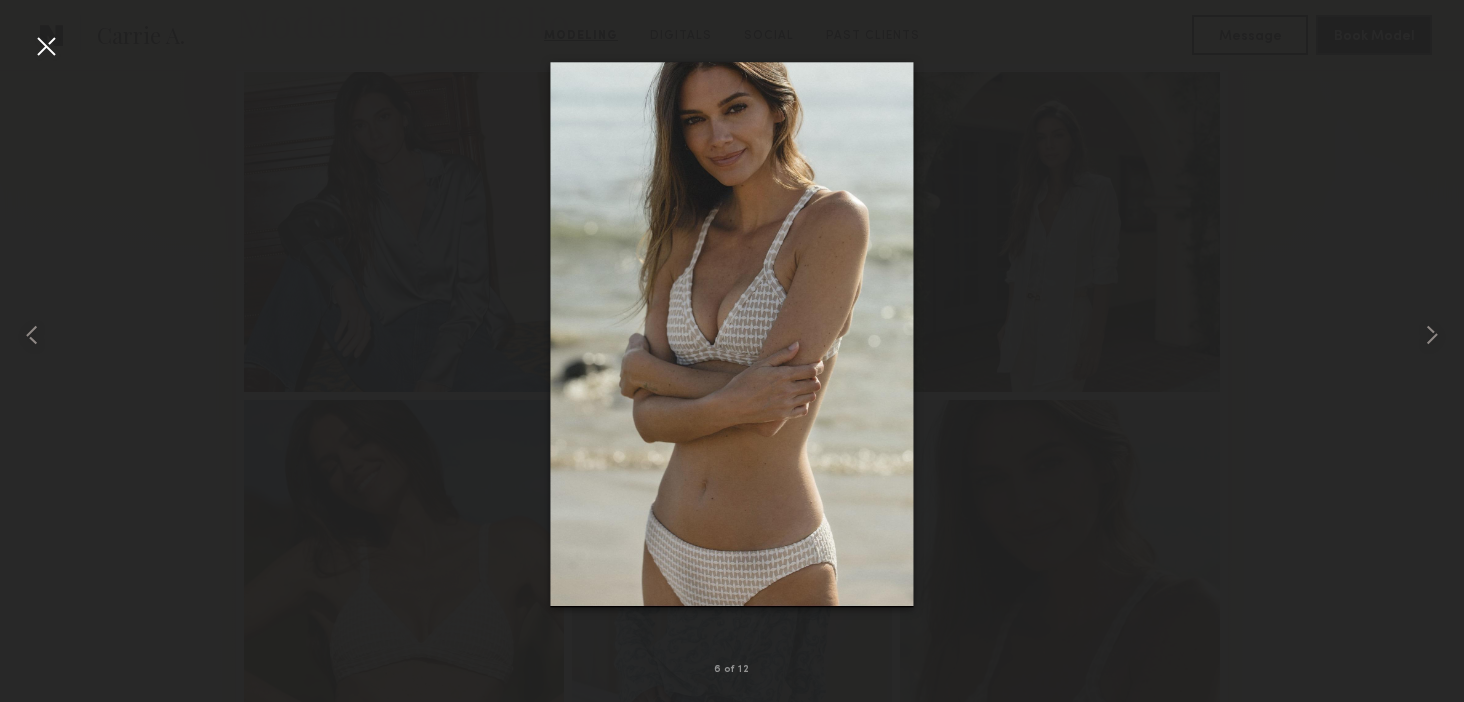 click at bounding box center (46, 46) 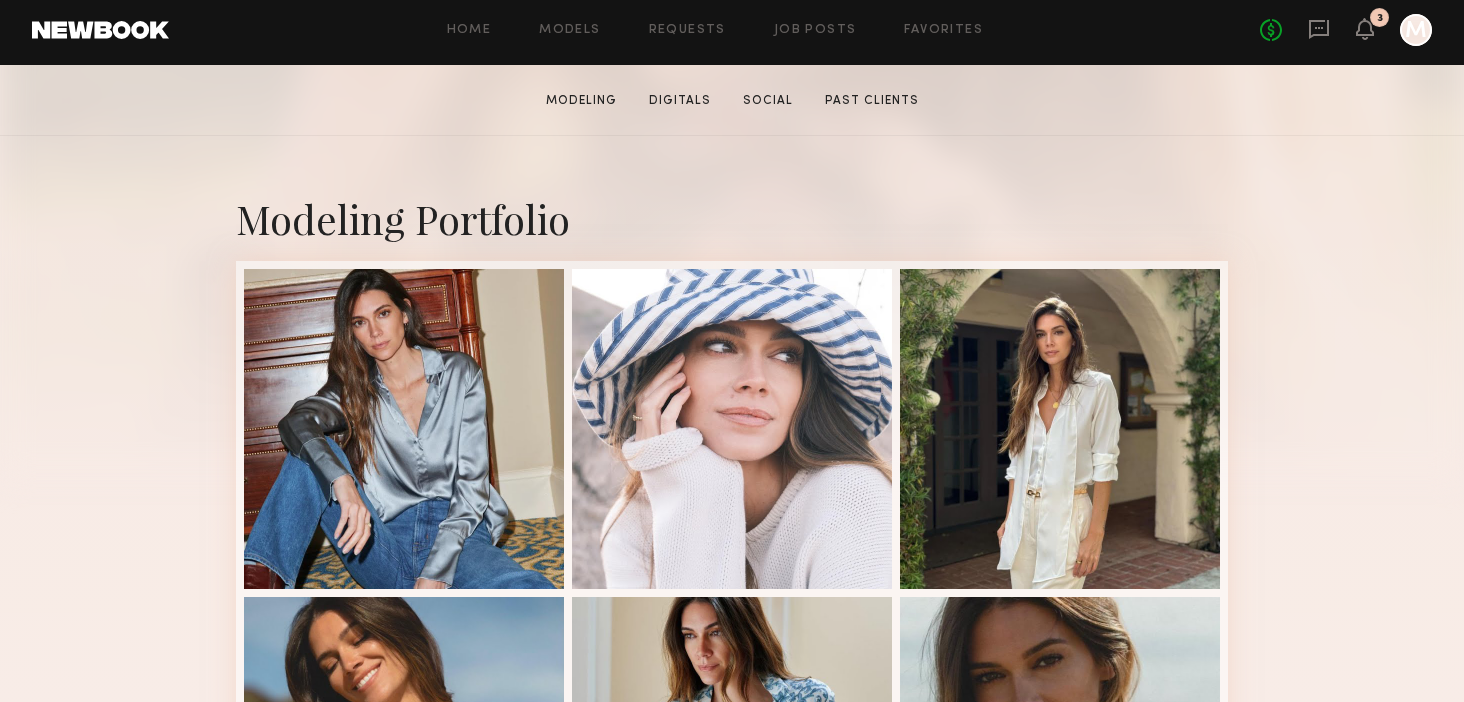 scroll, scrollTop: 326, scrollLeft: 0, axis: vertical 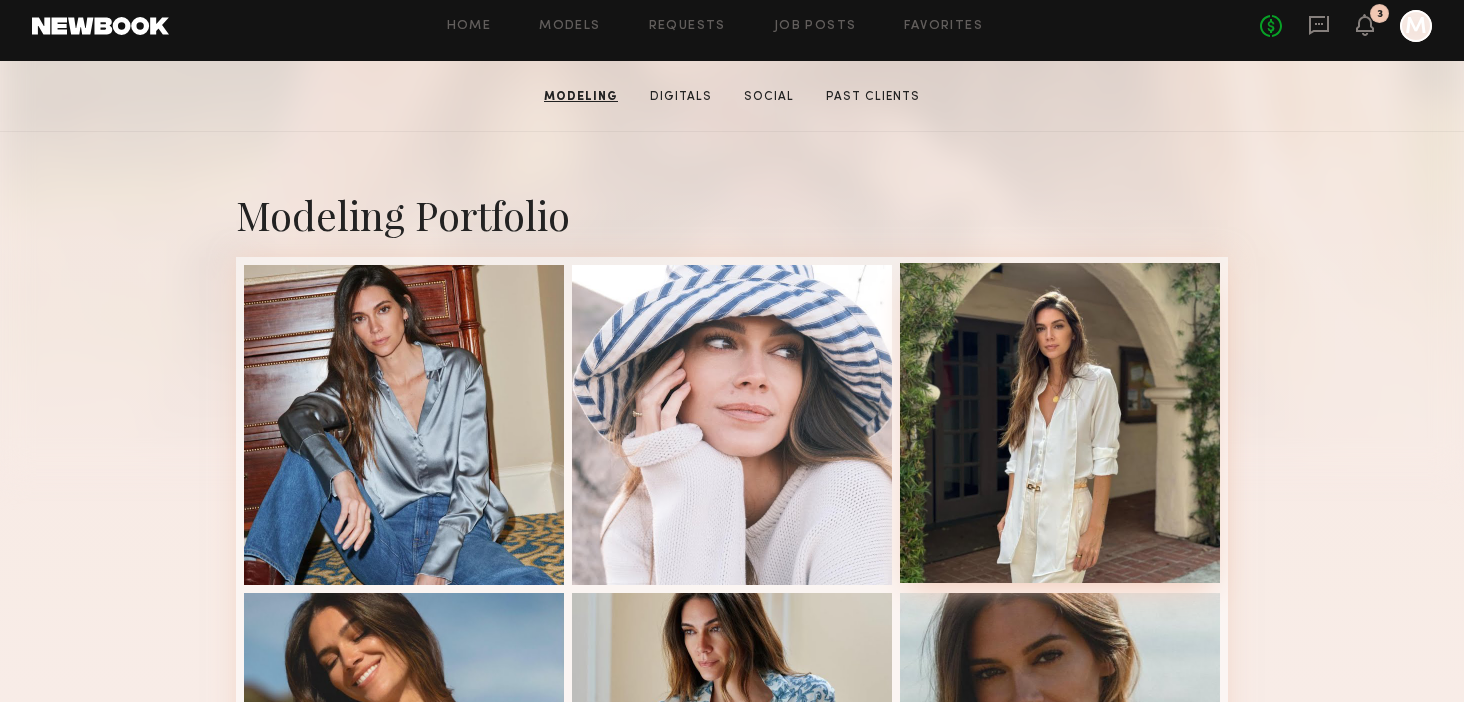 click at bounding box center [1060, 423] 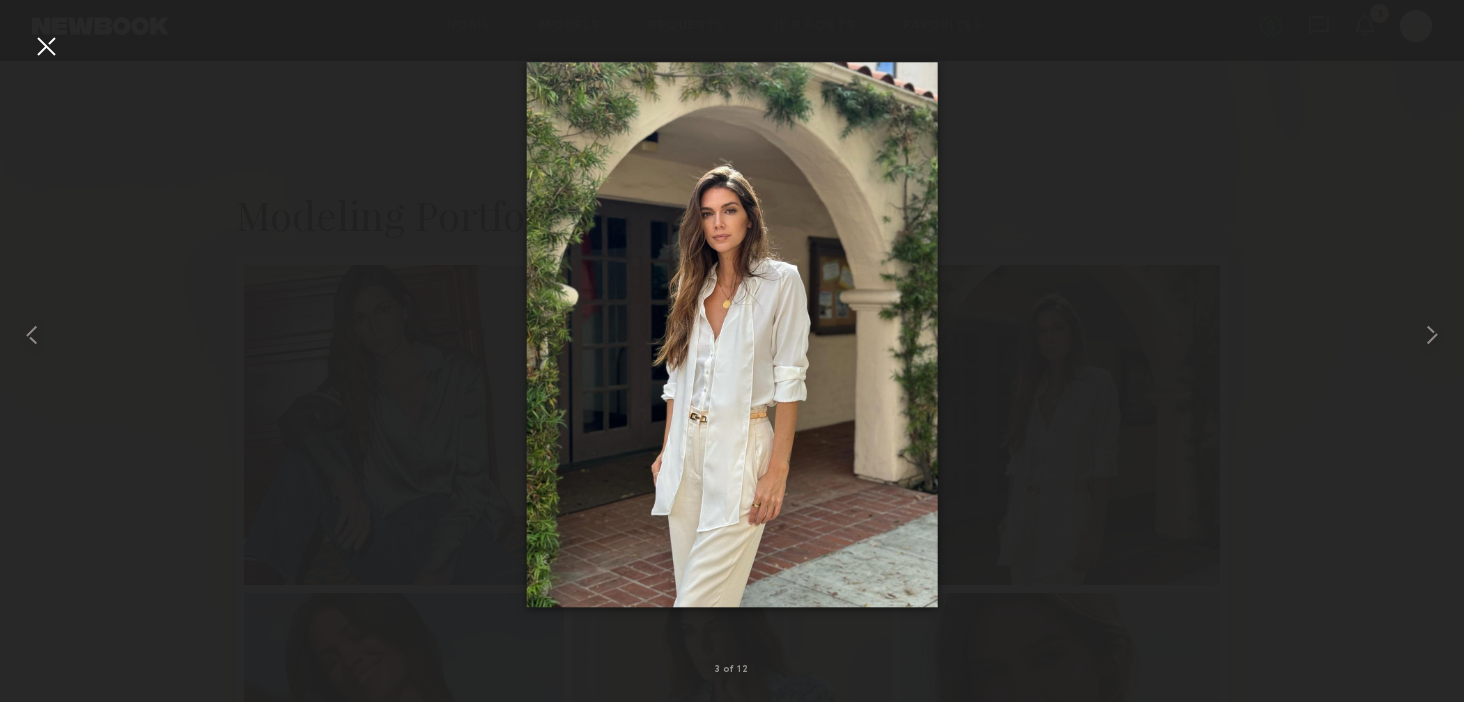 click at bounding box center [46, 46] 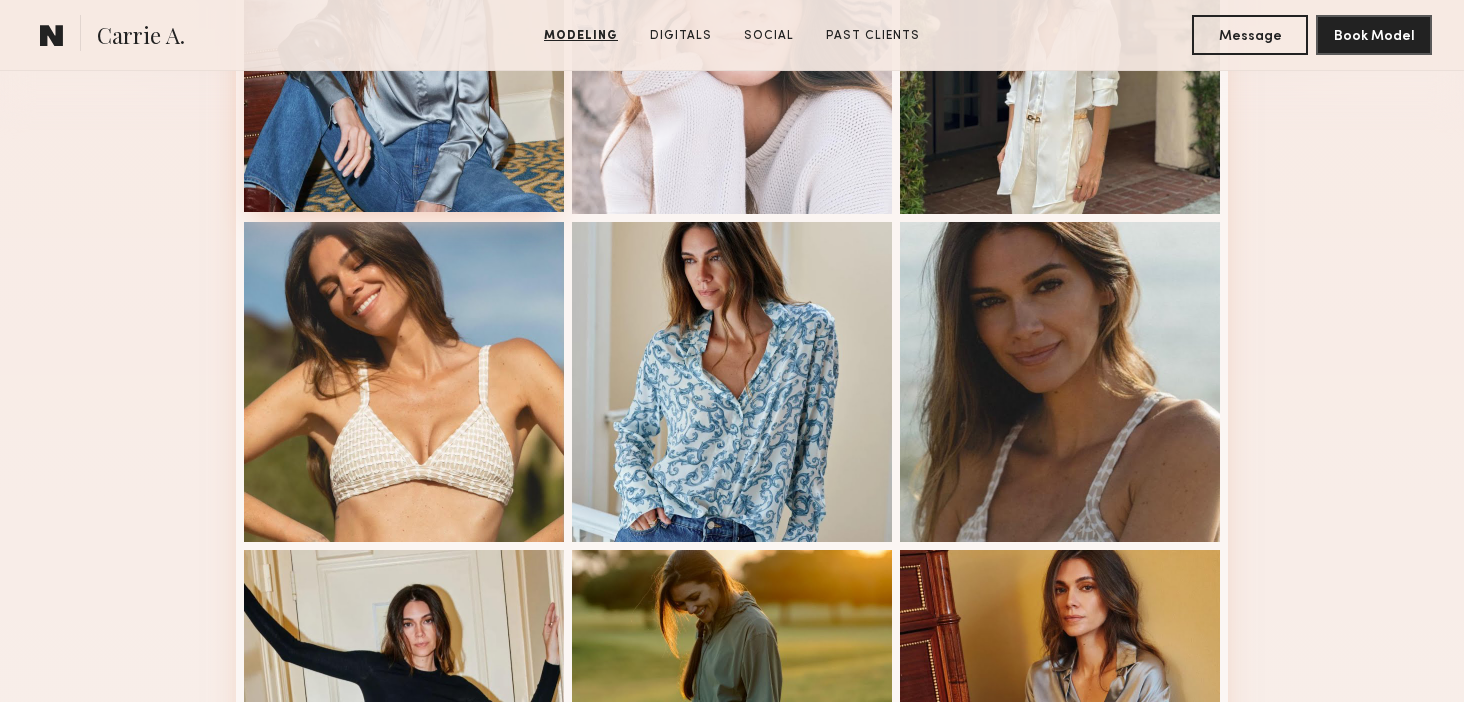 scroll, scrollTop: 699, scrollLeft: 0, axis: vertical 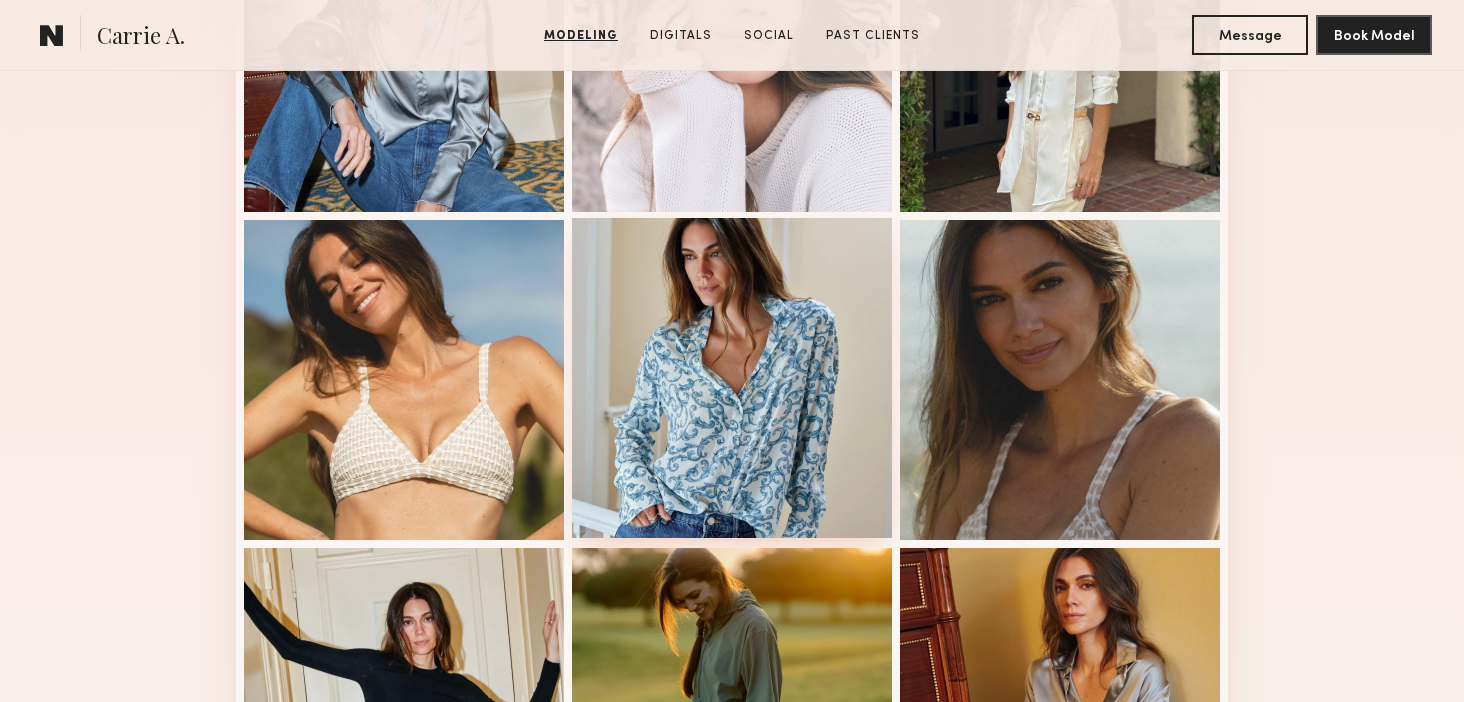 click at bounding box center [732, 378] 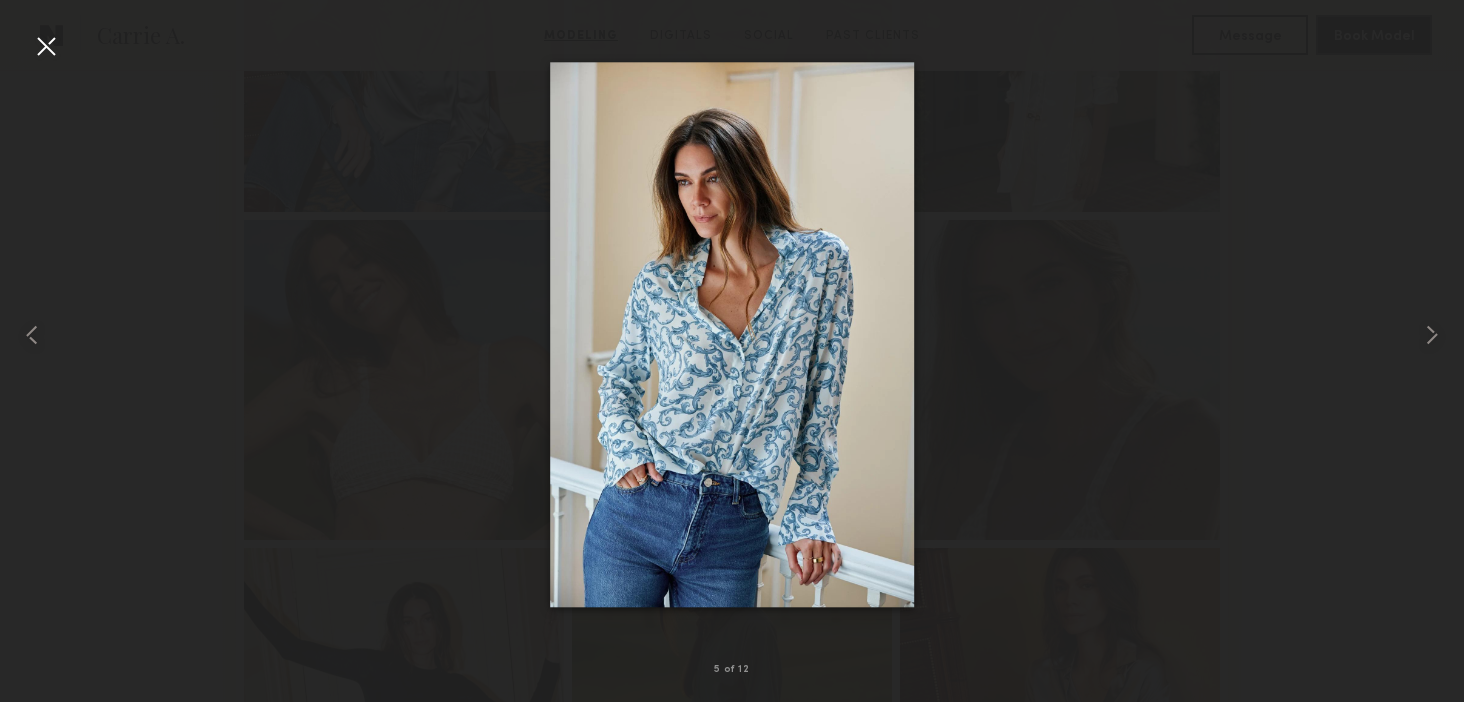 click at bounding box center [46, 46] 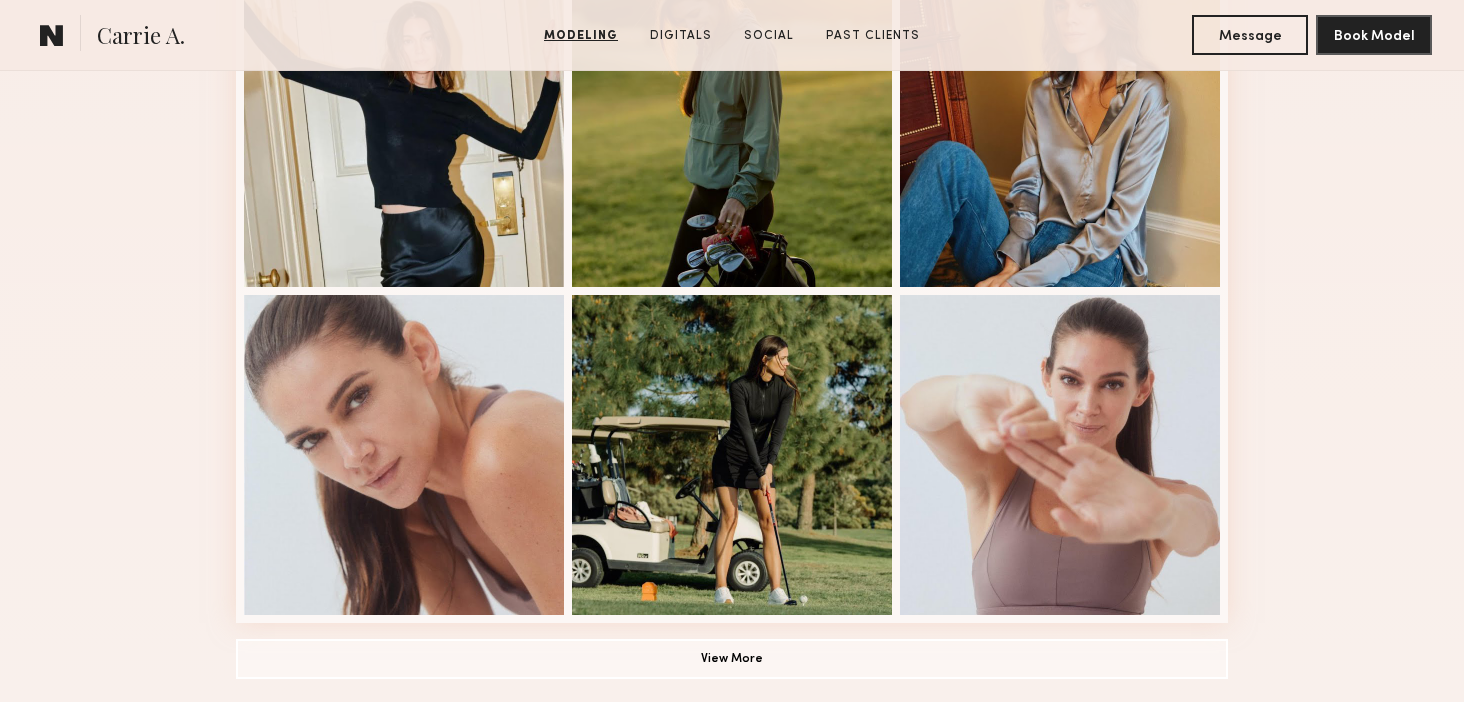 scroll, scrollTop: 1290, scrollLeft: 0, axis: vertical 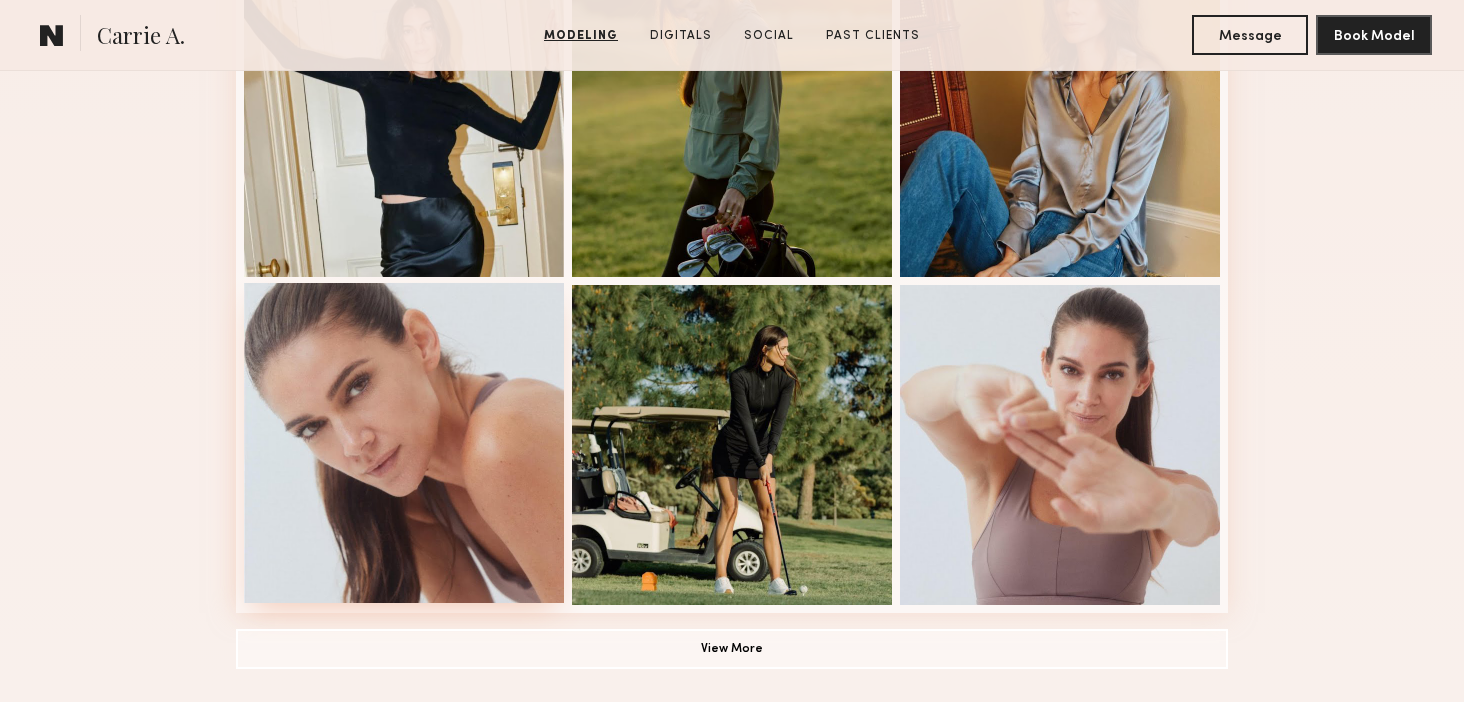 click at bounding box center [404, 443] 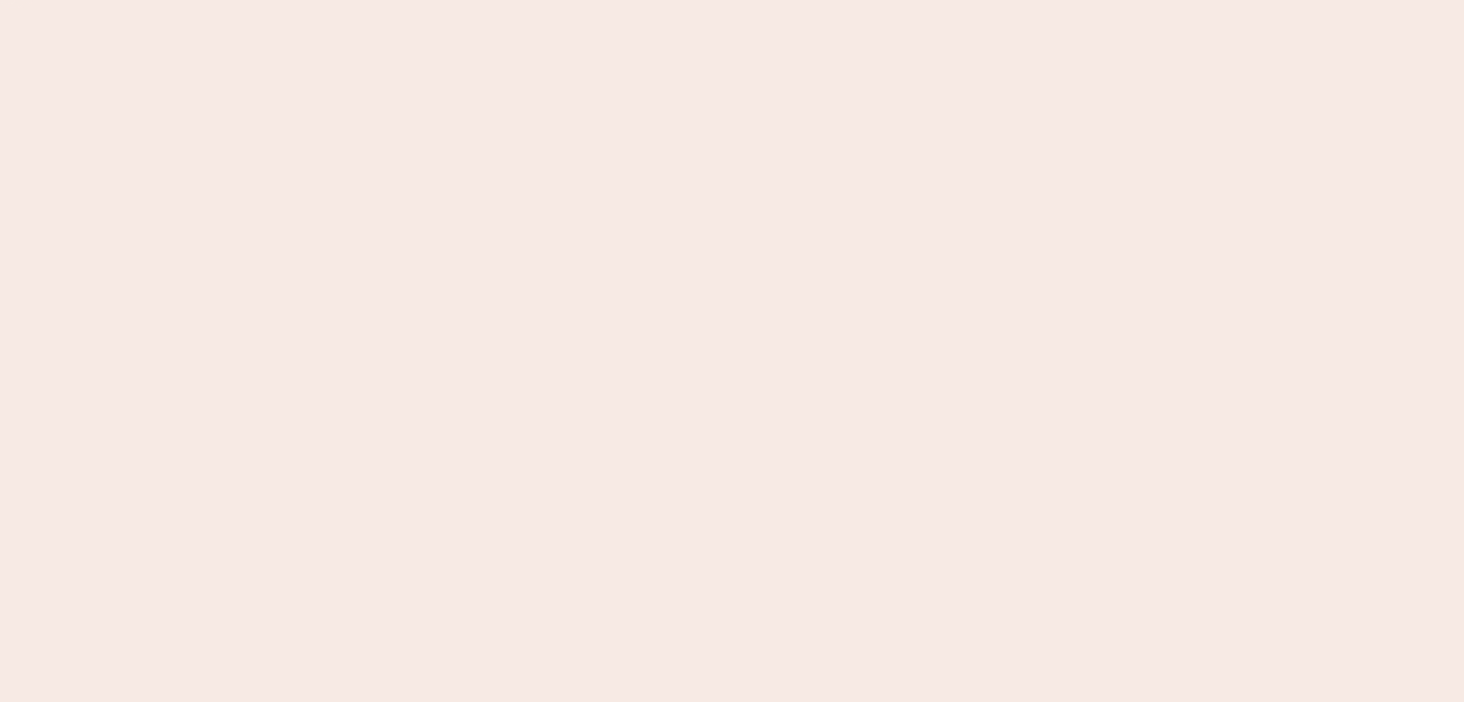 scroll, scrollTop: 0, scrollLeft: 0, axis: both 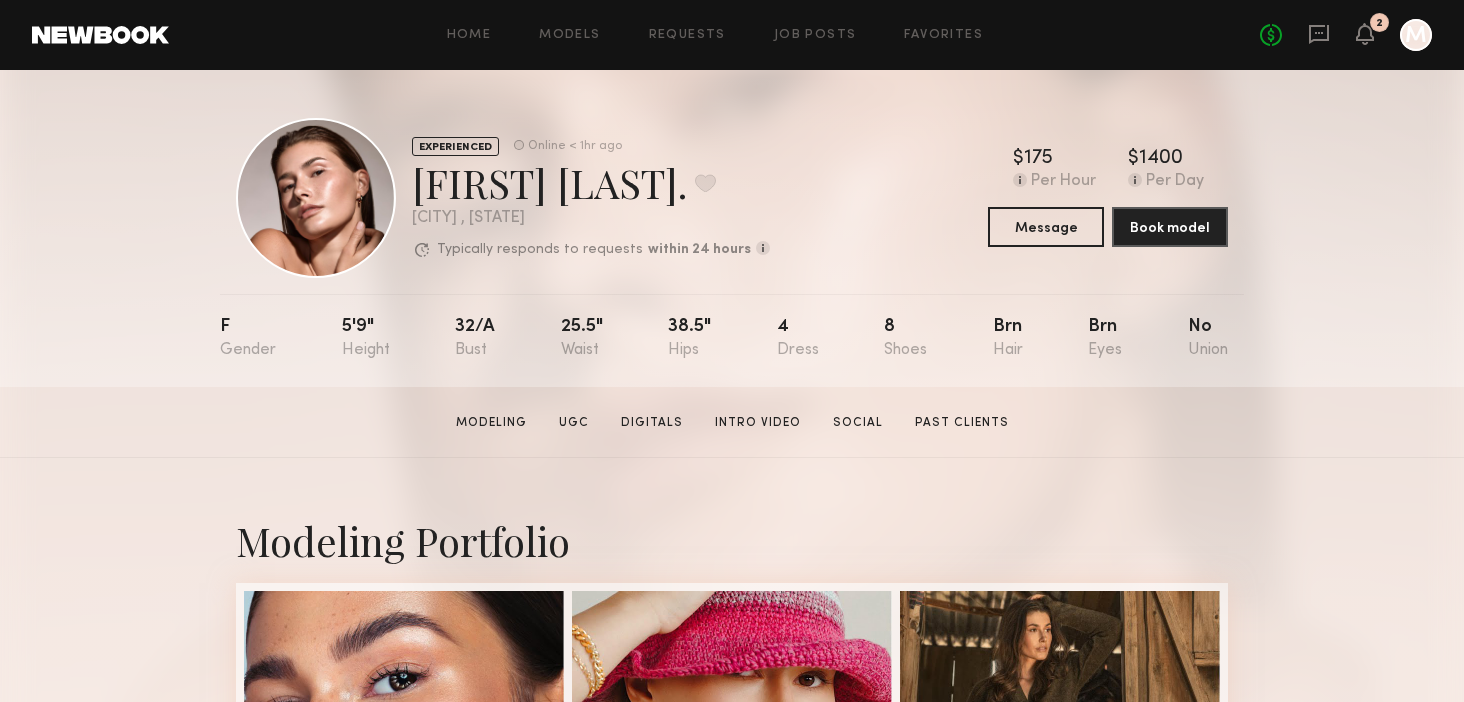 click on "Modeling Portfolio View More" at bounding box center (732, 1236) 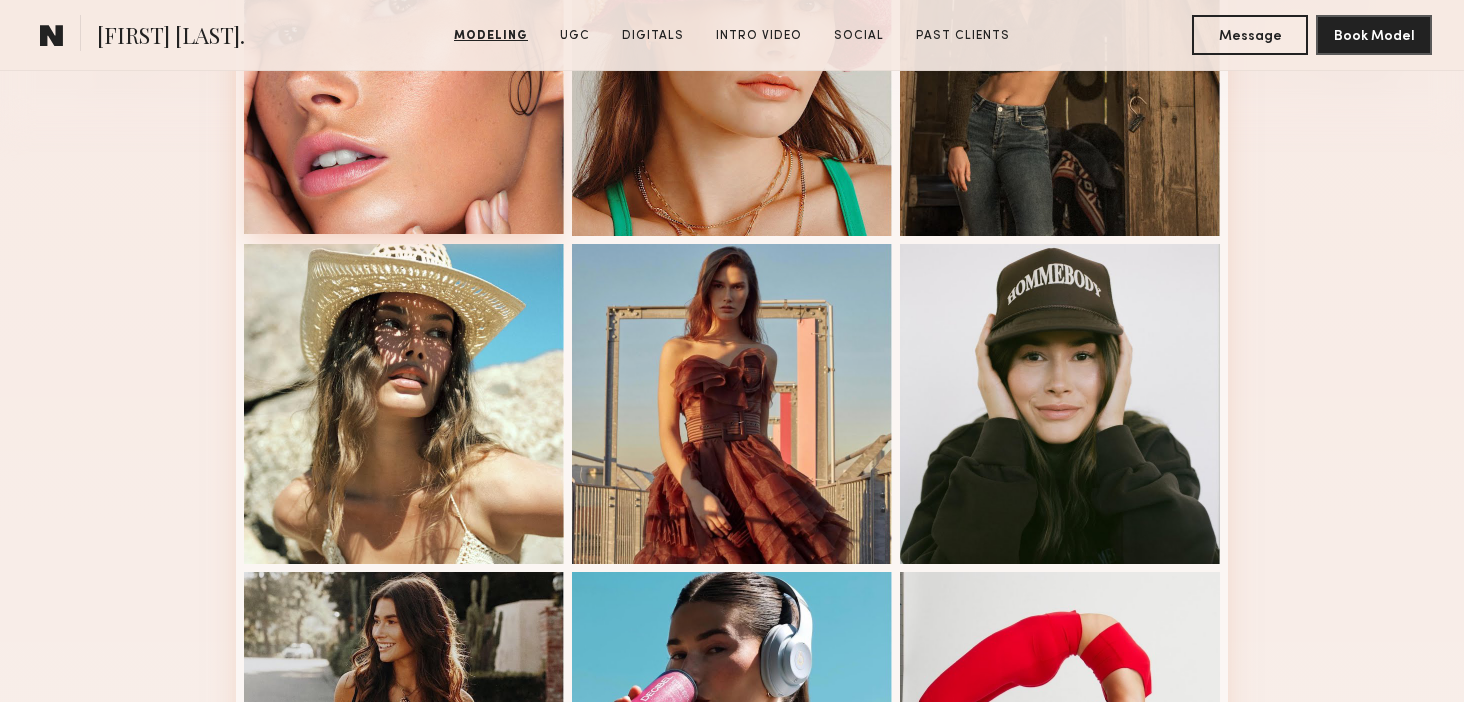 scroll, scrollTop: 679, scrollLeft: 0, axis: vertical 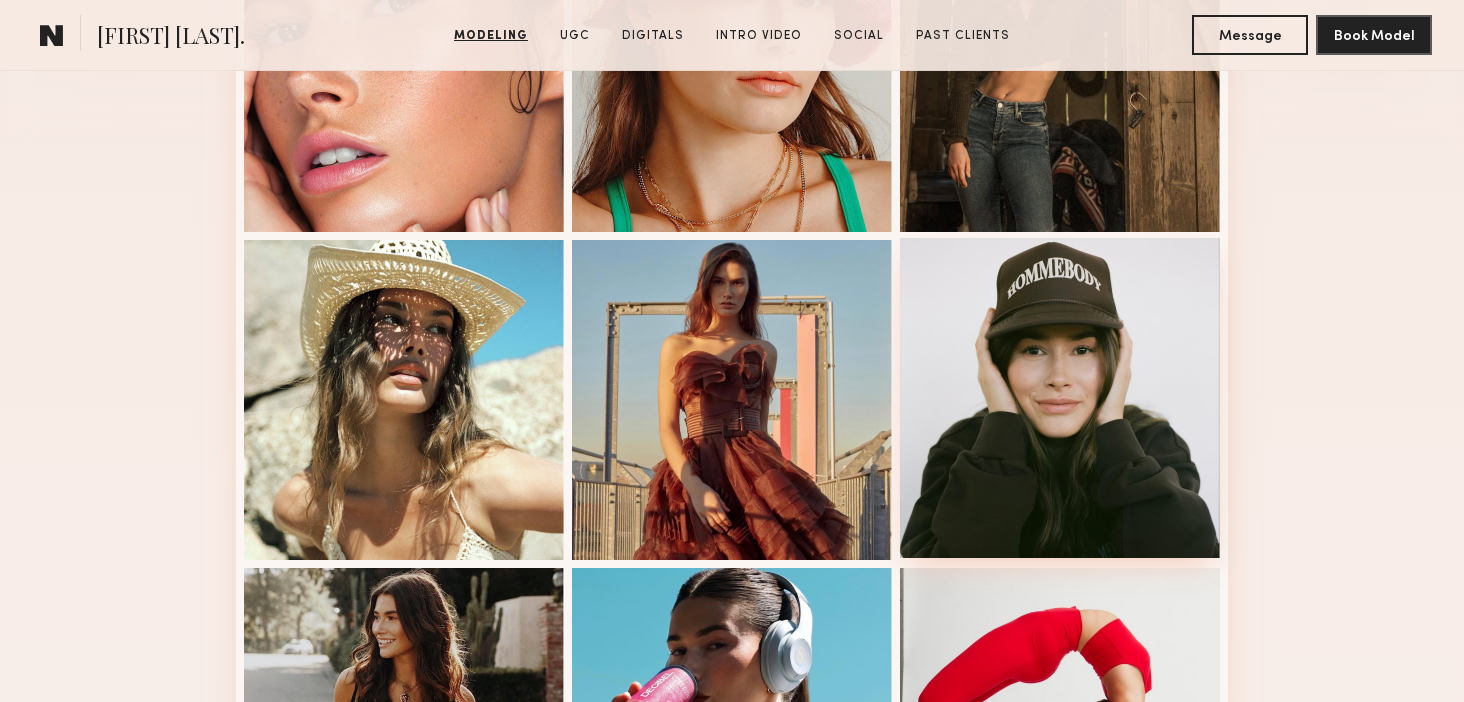 click at bounding box center (1060, 398) 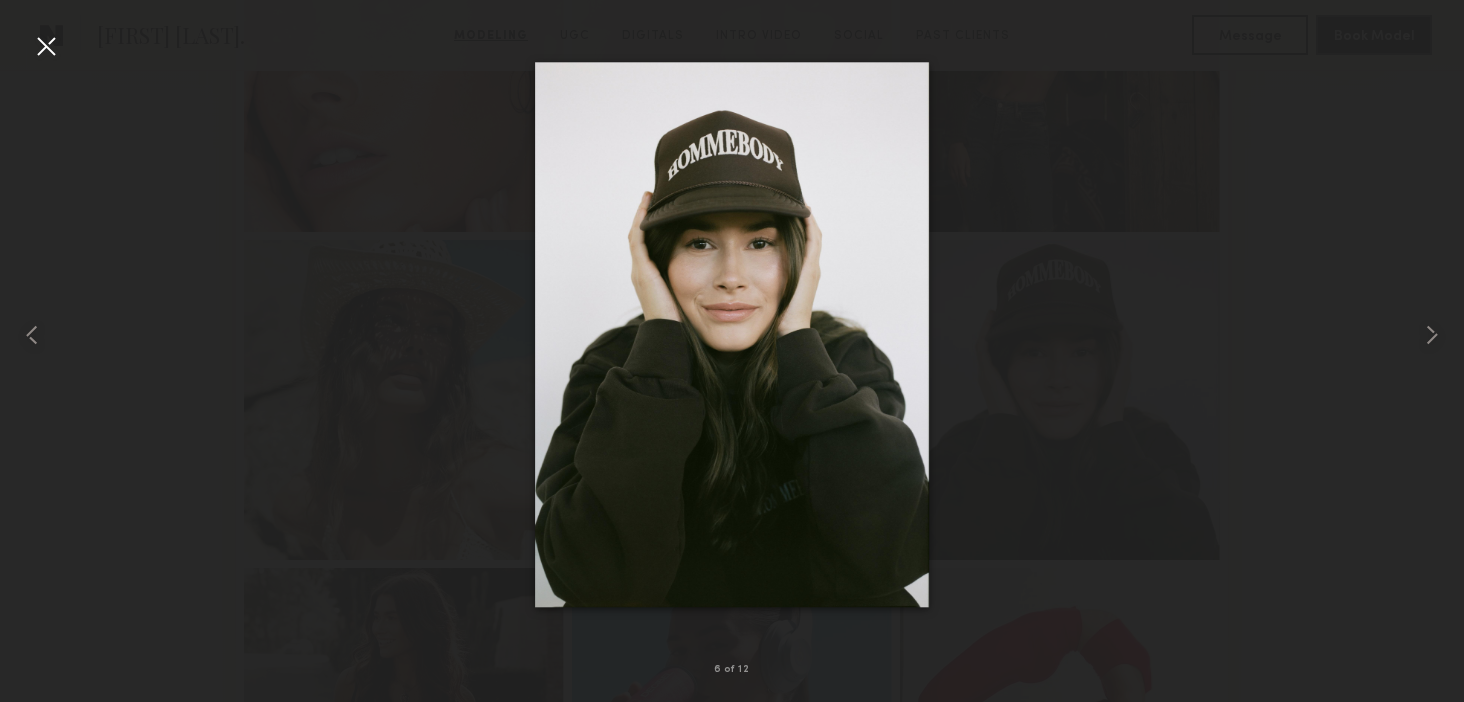 click at bounding box center (732, 335) 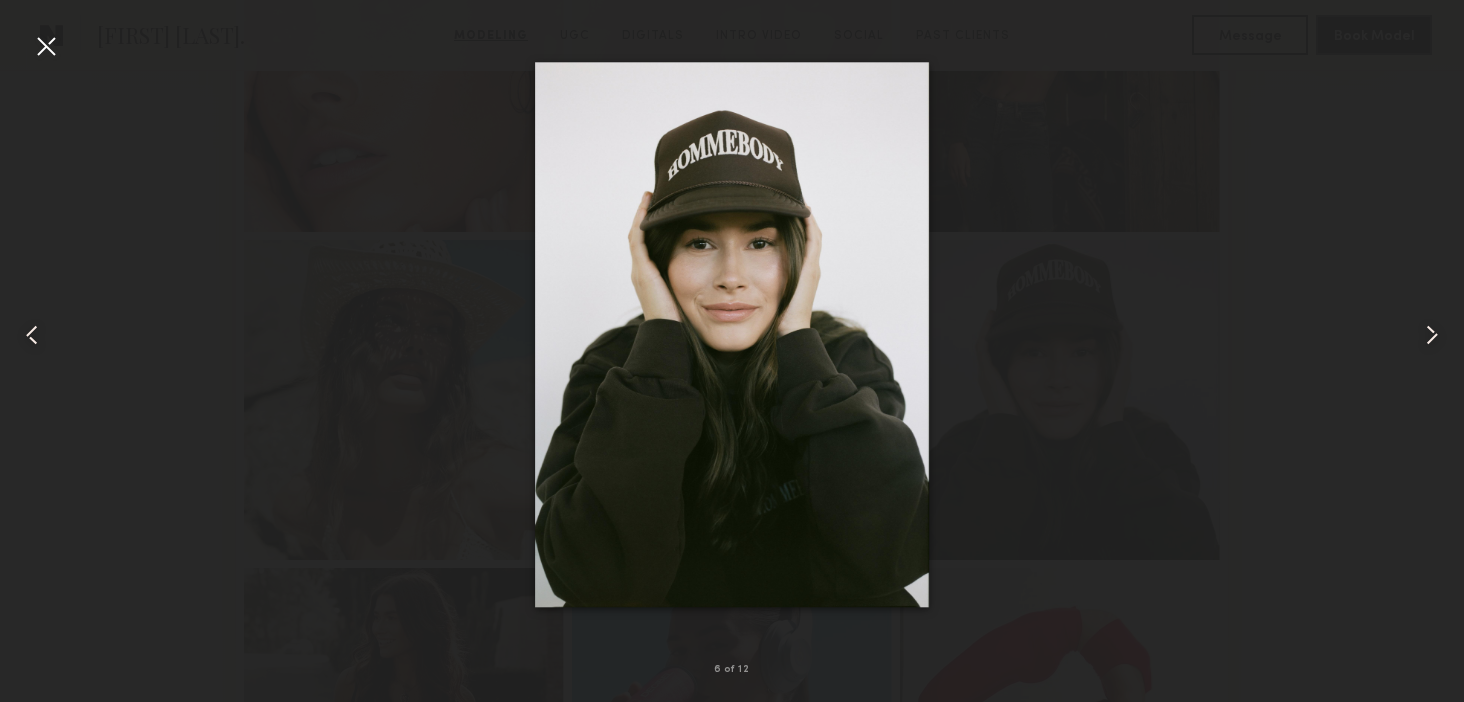 click at bounding box center (46, 46) 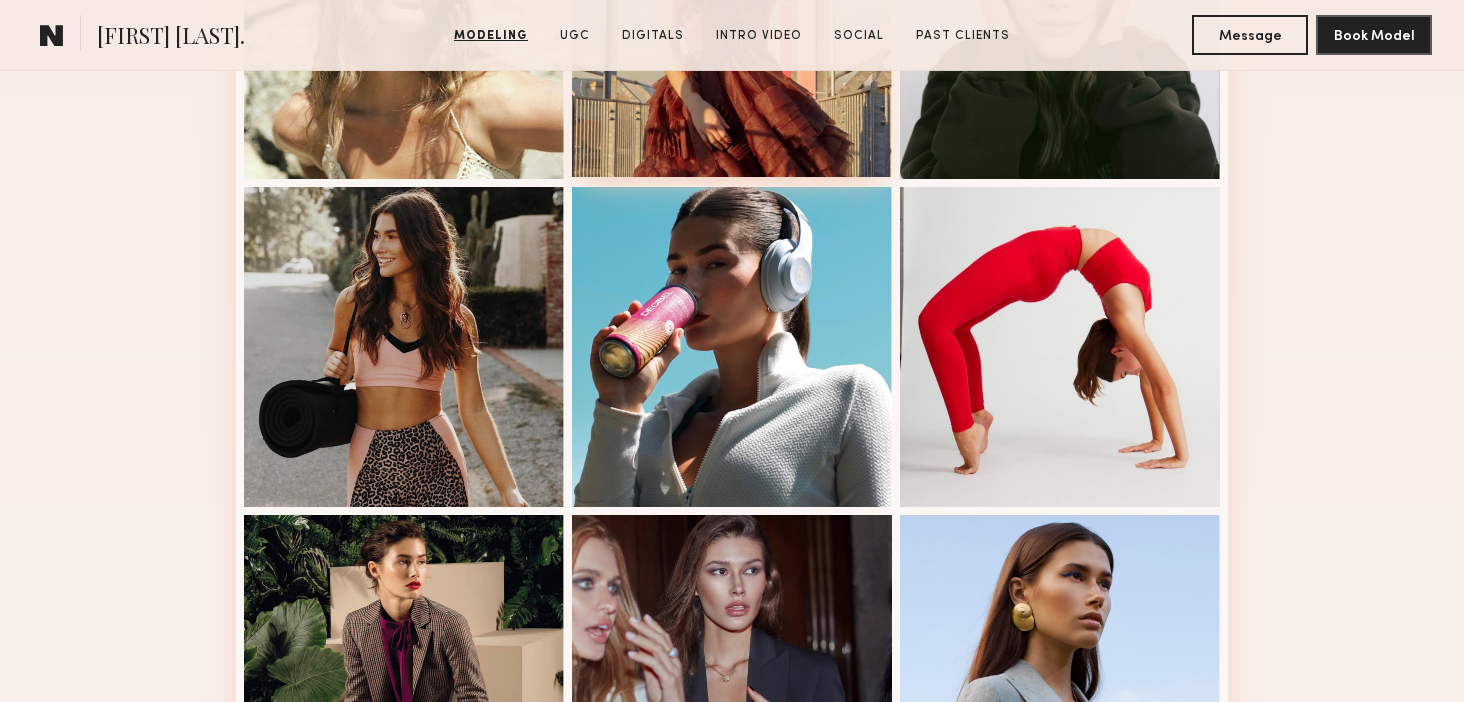 scroll, scrollTop: 1082, scrollLeft: 0, axis: vertical 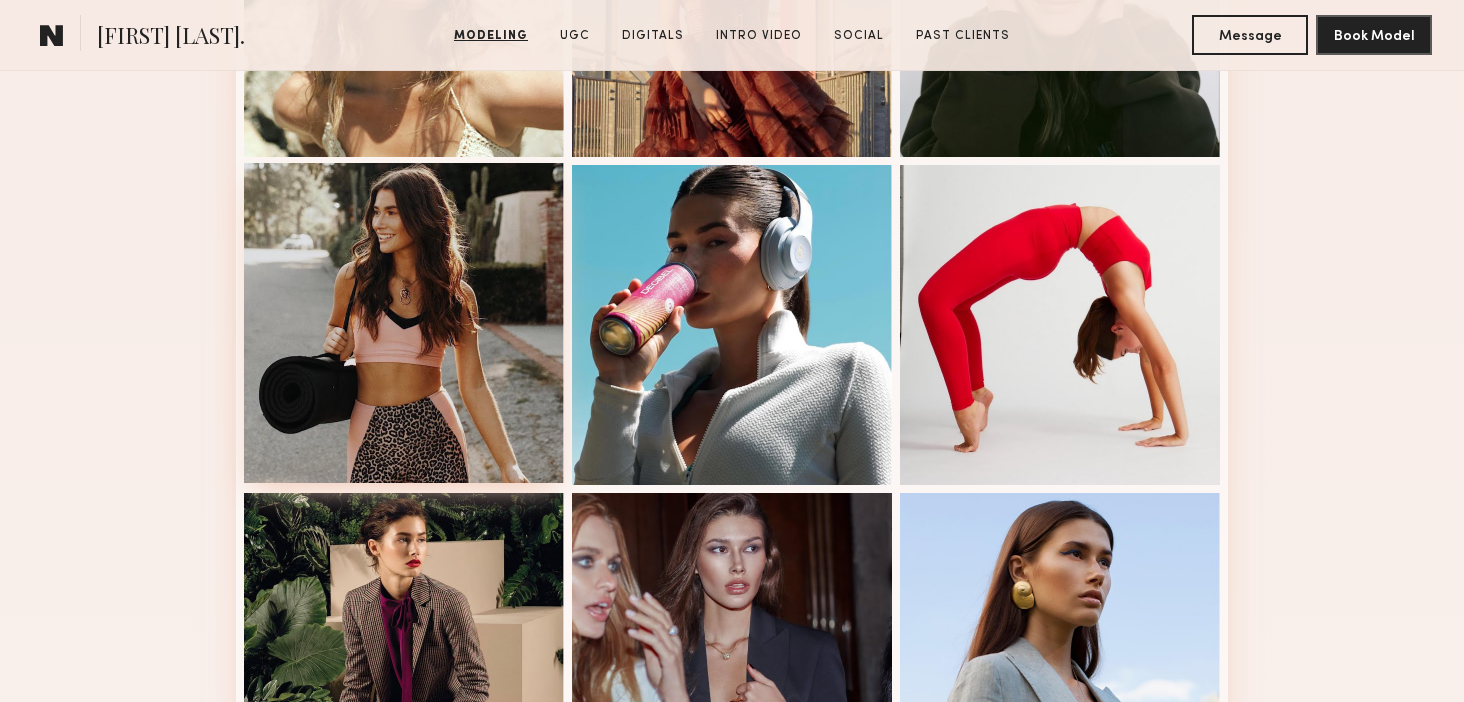 click at bounding box center [404, 323] 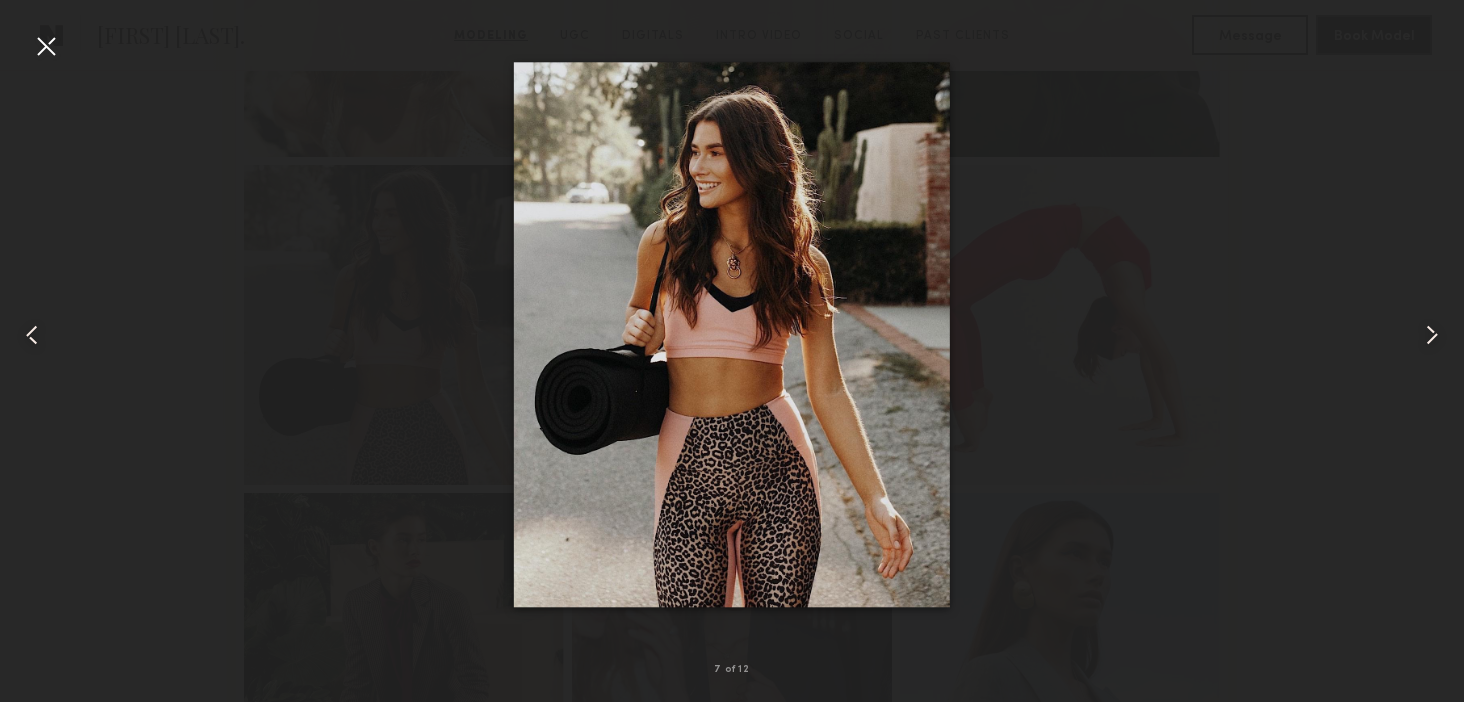click at bounding box center [46, 46] 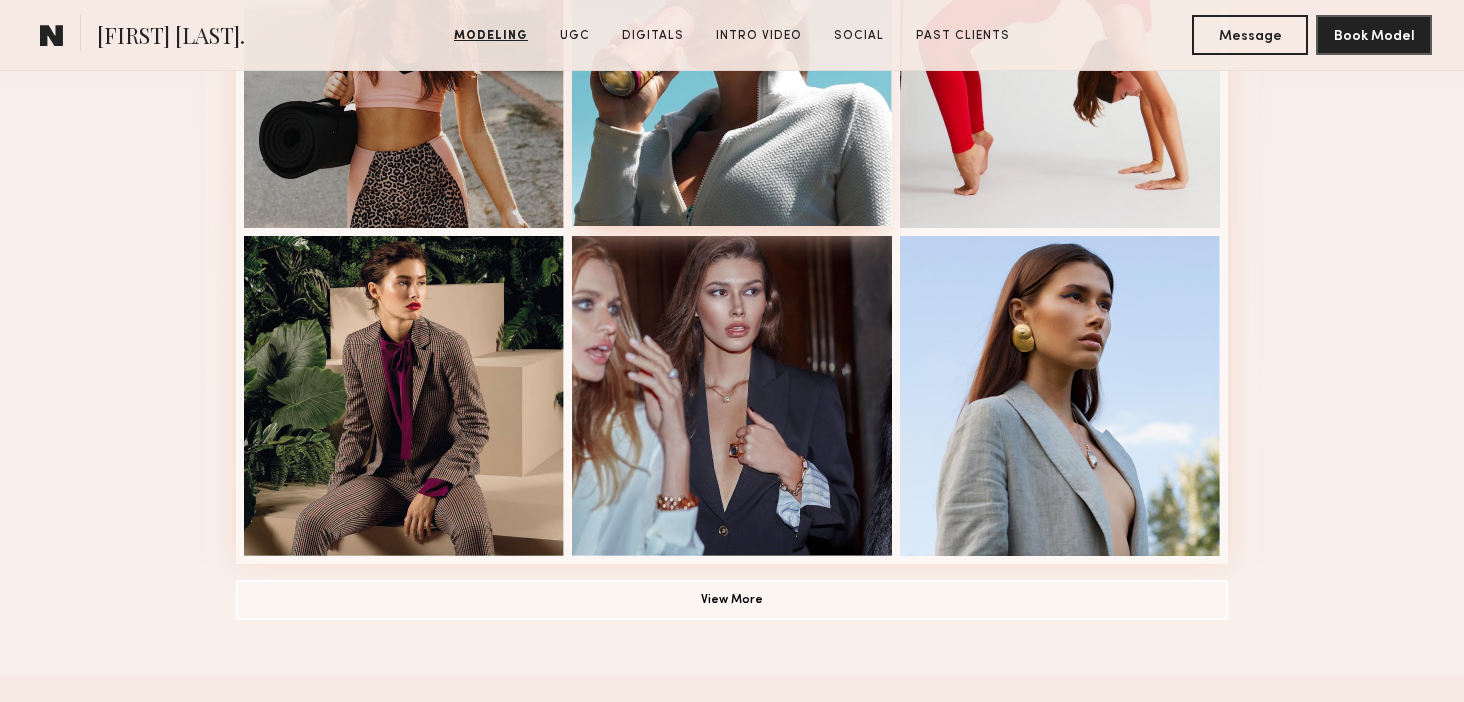 scroll, scrollTop: 1340, scrollLeft: 0, axis: vertical 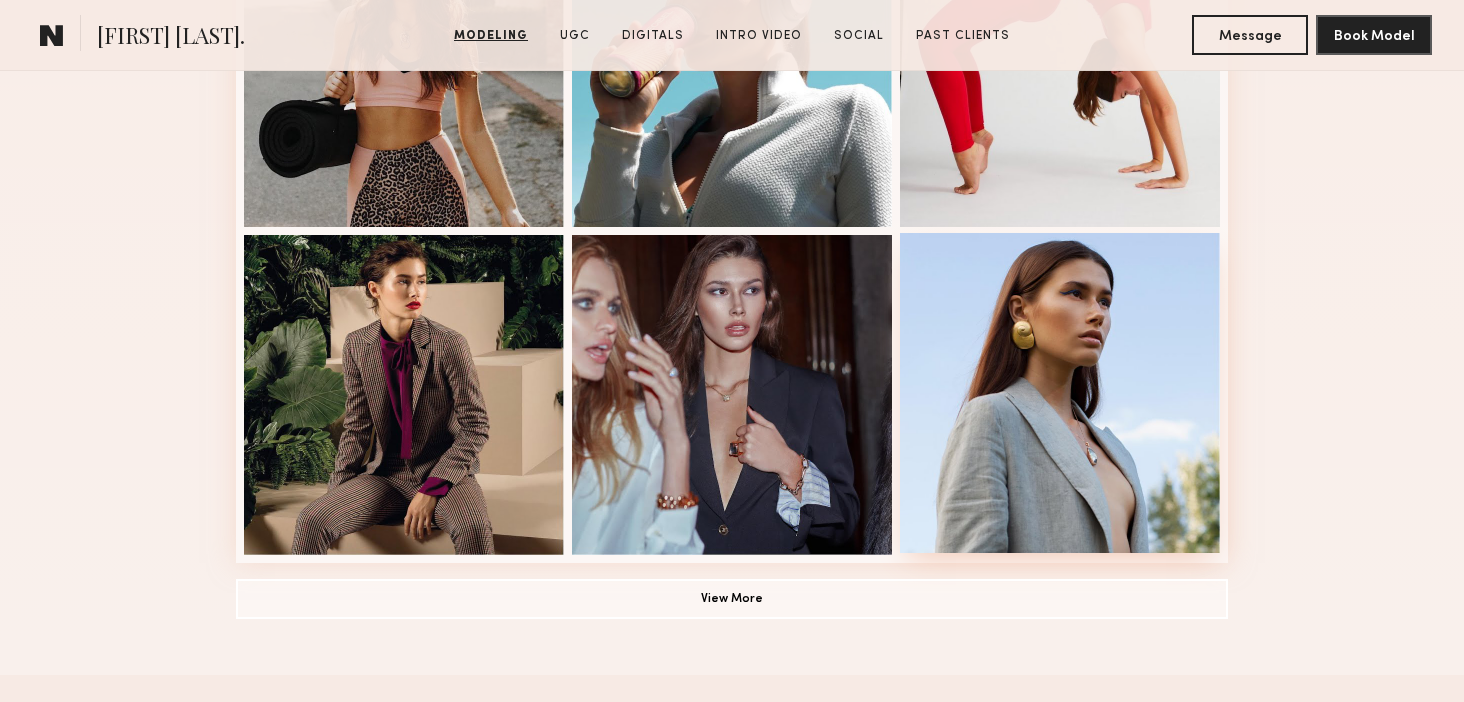 click at bounding box center [1060, 393] 